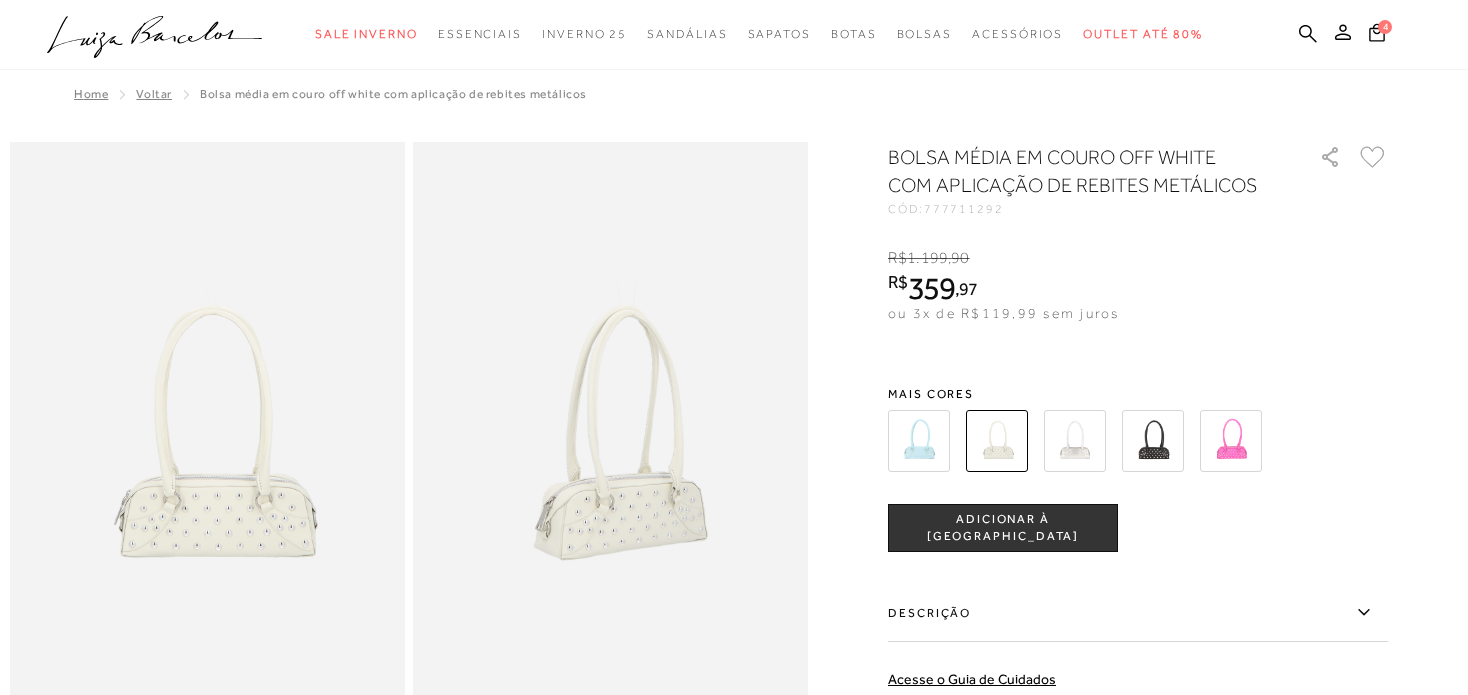 scroll, scrollTop: 600, scrollLeft: 0, axis: vertical 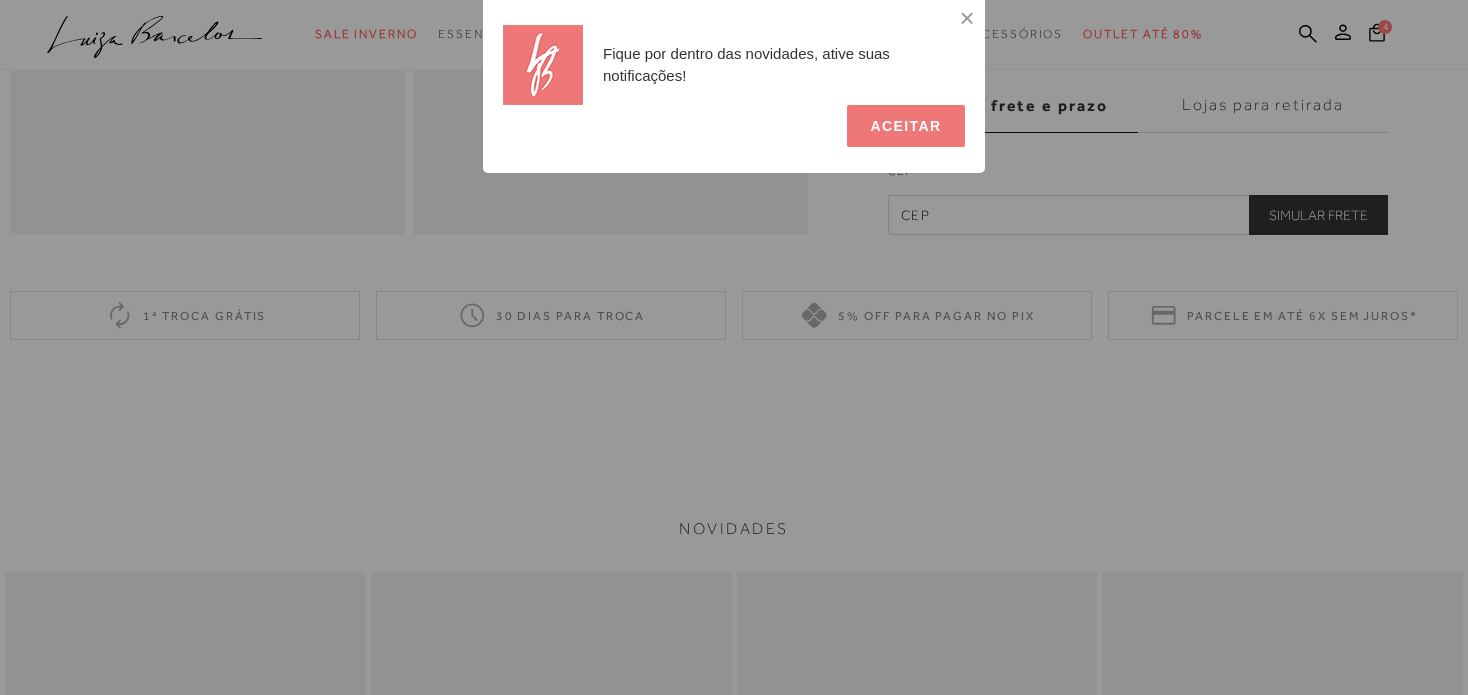 click at bounding box center (965, 0) 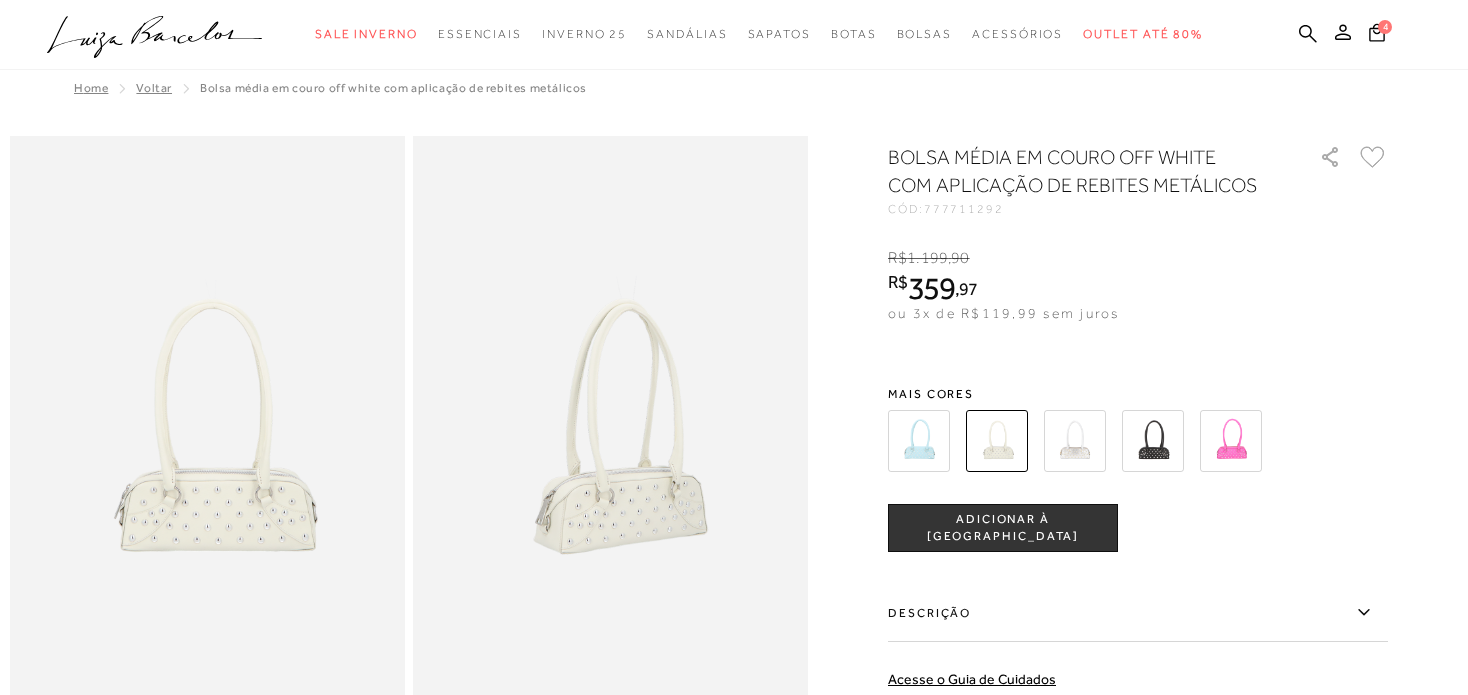 scroll, scrollTop: 0, scrollLeft: 0, axis: both 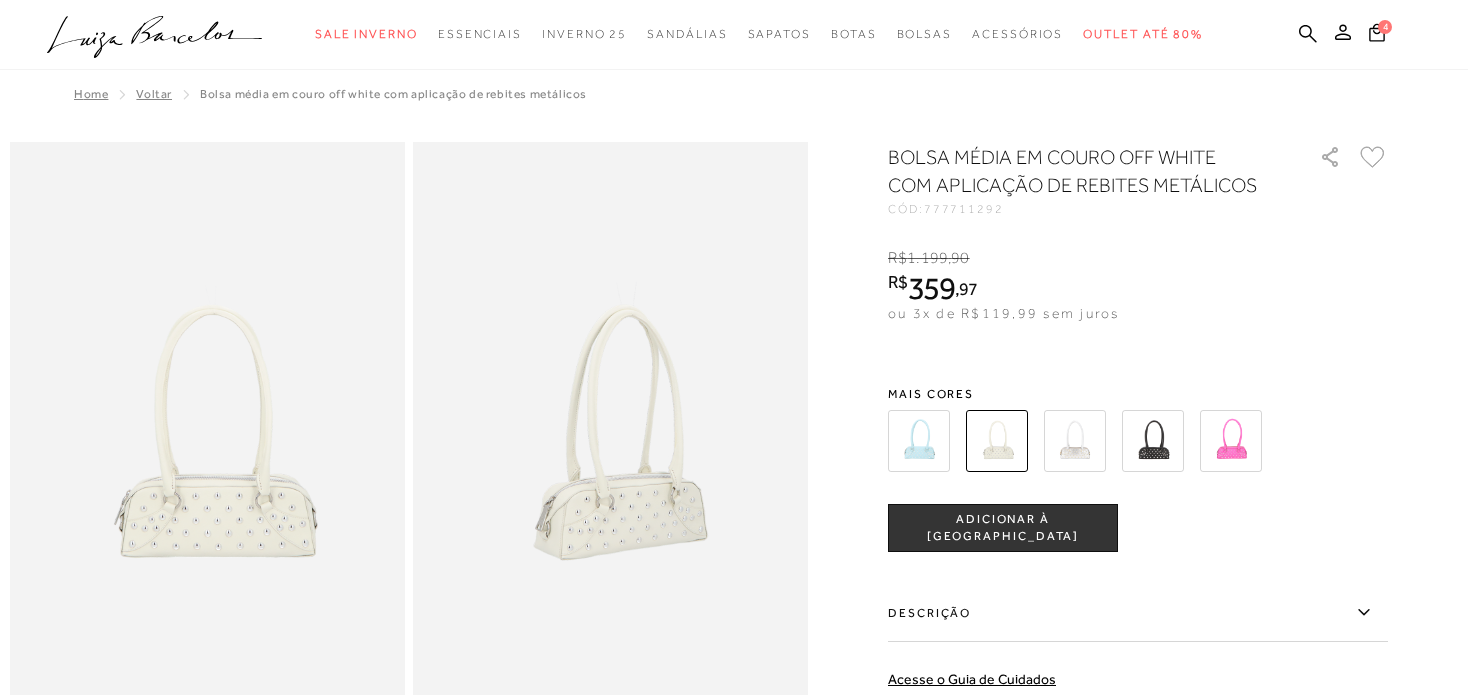 click on "Mais cores" at bounding box center (1138, 394) 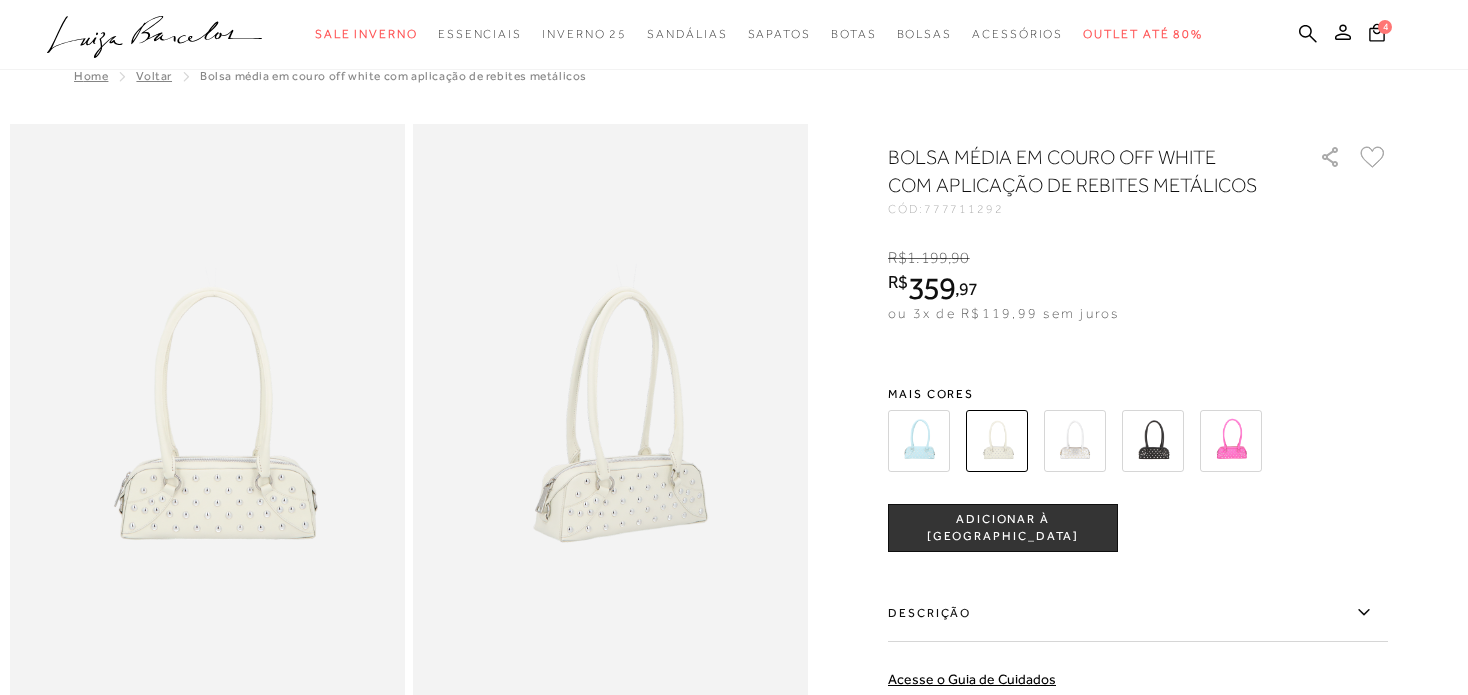 scroll, scrollTop: 0, scrollLeft: 0, axis: both 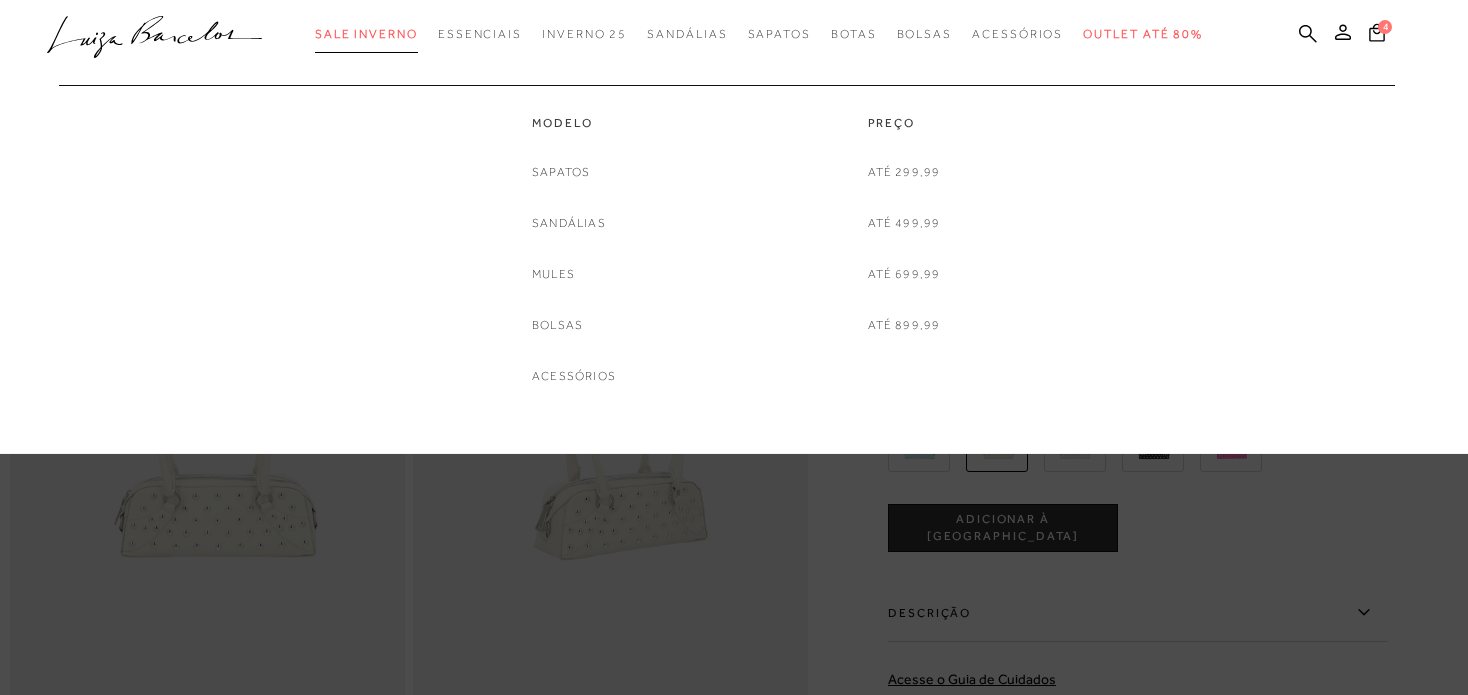 click on "Sale Inverno" at bounding box center [366, 34] 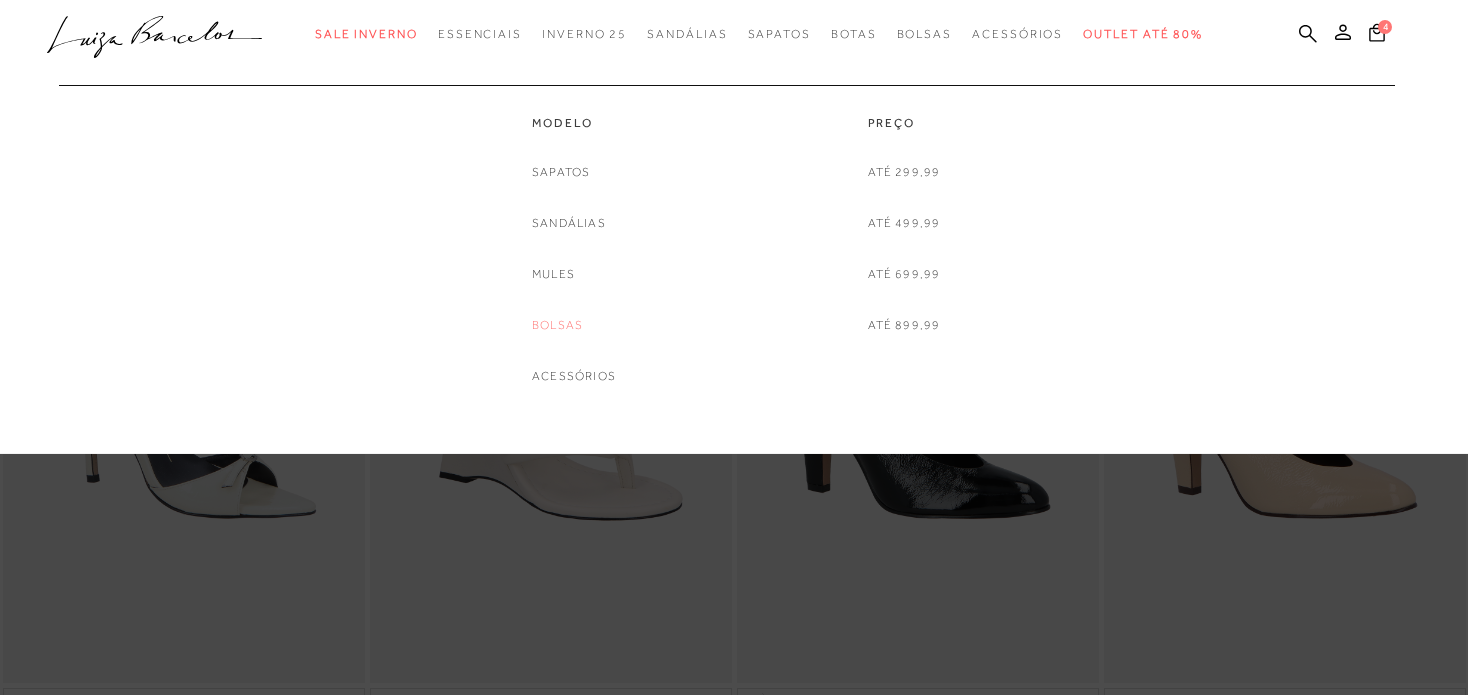 click on "Bolsas" at bounding box center [557, 325] 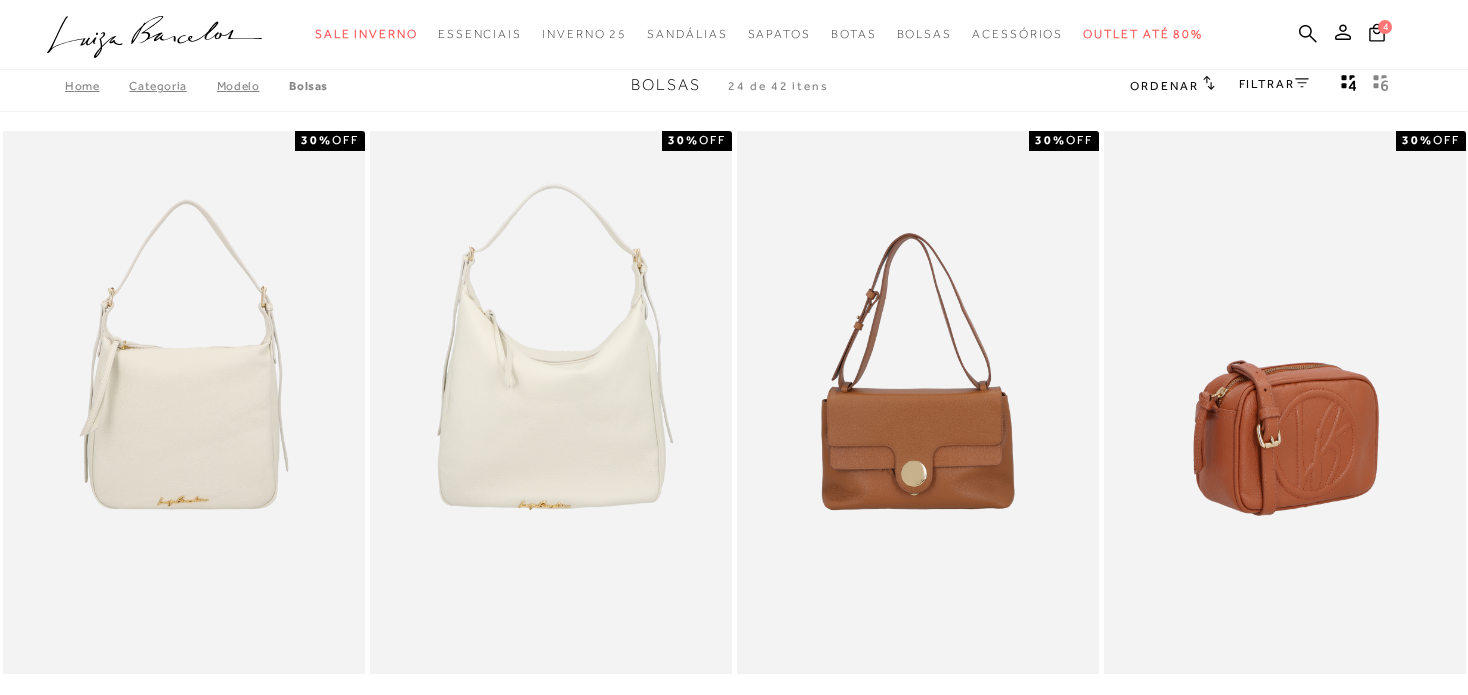 scroll, scrollTop: 0, scrollLeft: 0, axis: both 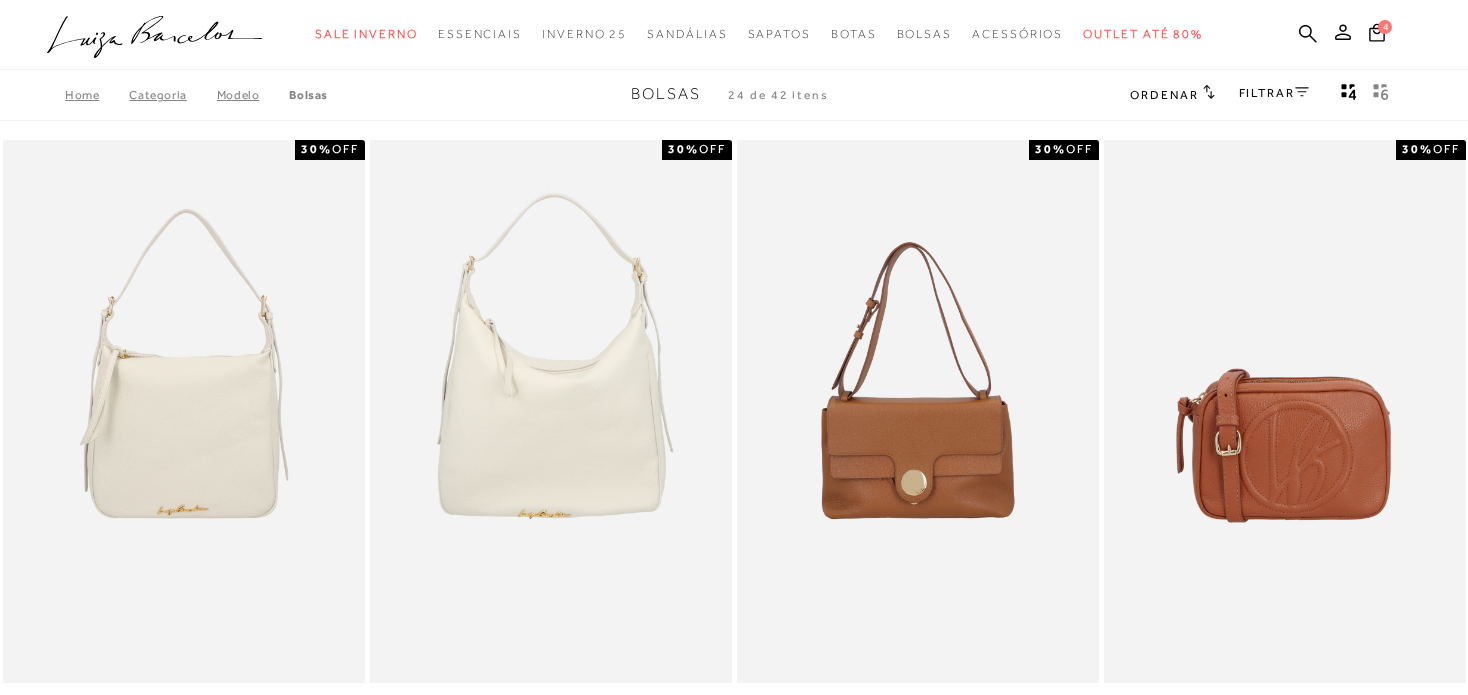click on "Ordenar" at bounding box center (1164, 95) 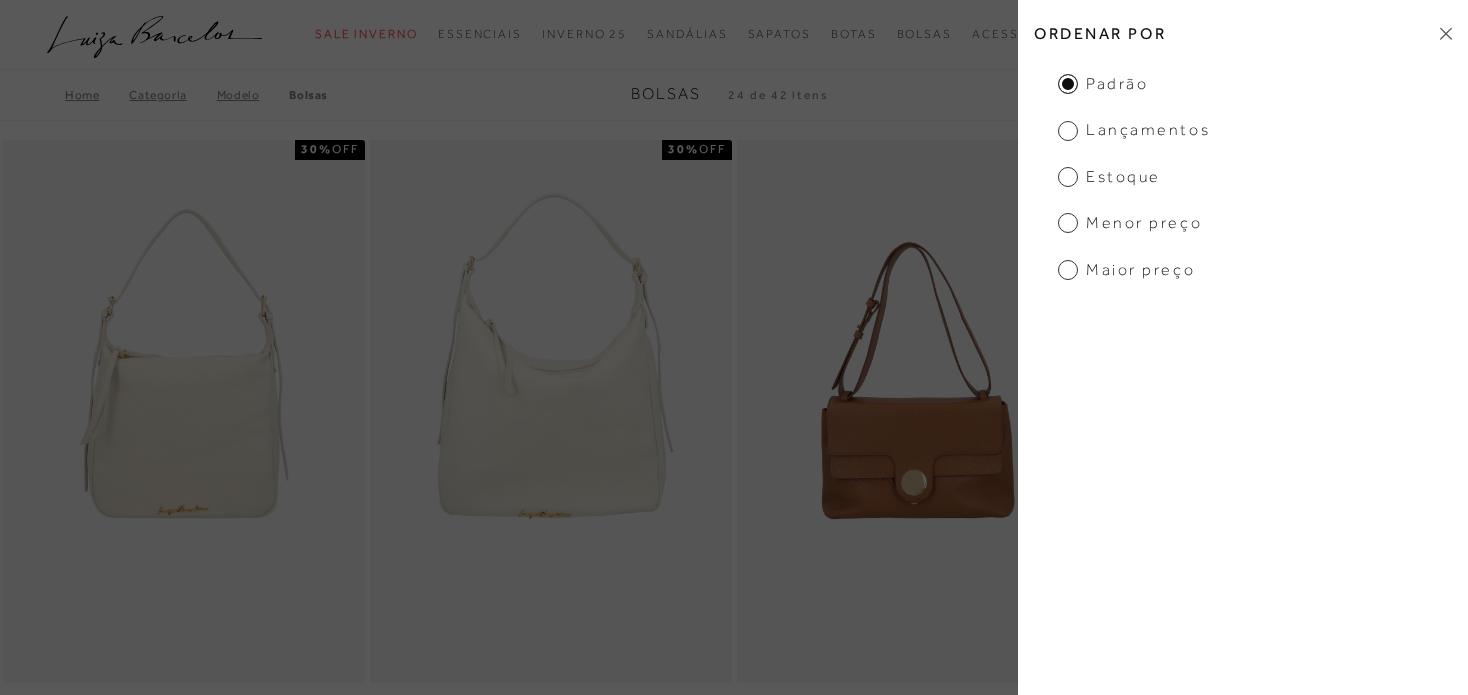 click on "Menor preço" at bounding box center (1130, 223) 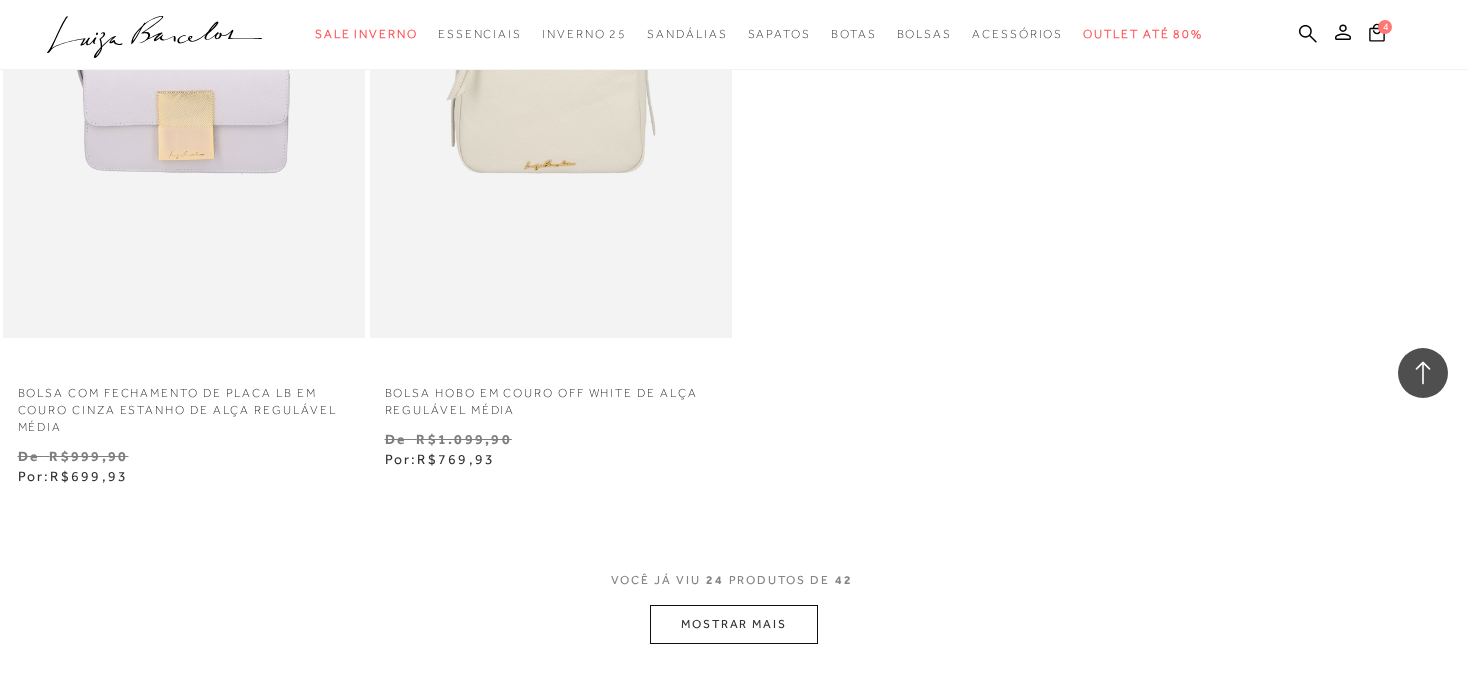 scroll, scrollTop: 8000, scrollLeft: 0, axis: vertical 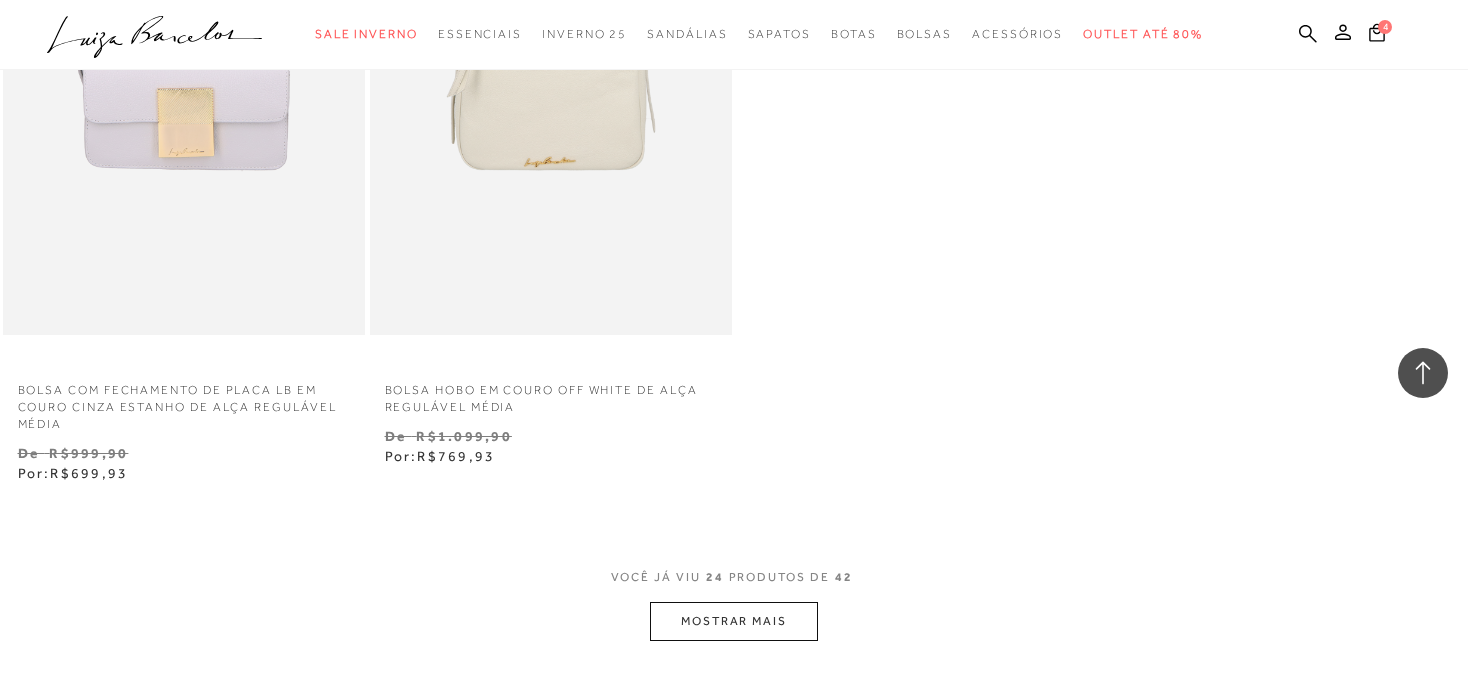 click on "MOSTRAR MAIS" at bounding box center (734, 621) 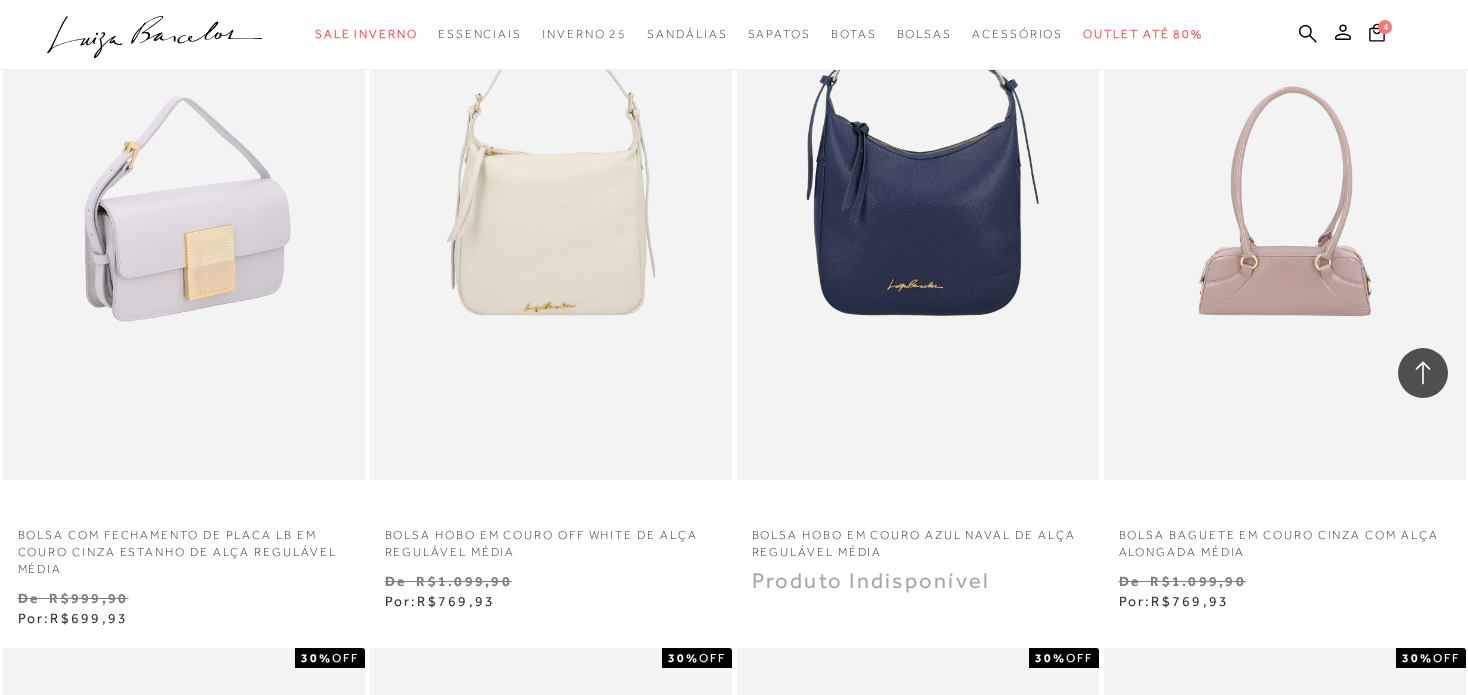 scroll, scrollTop: 7800, scrollLeft: 0, axis: vertical 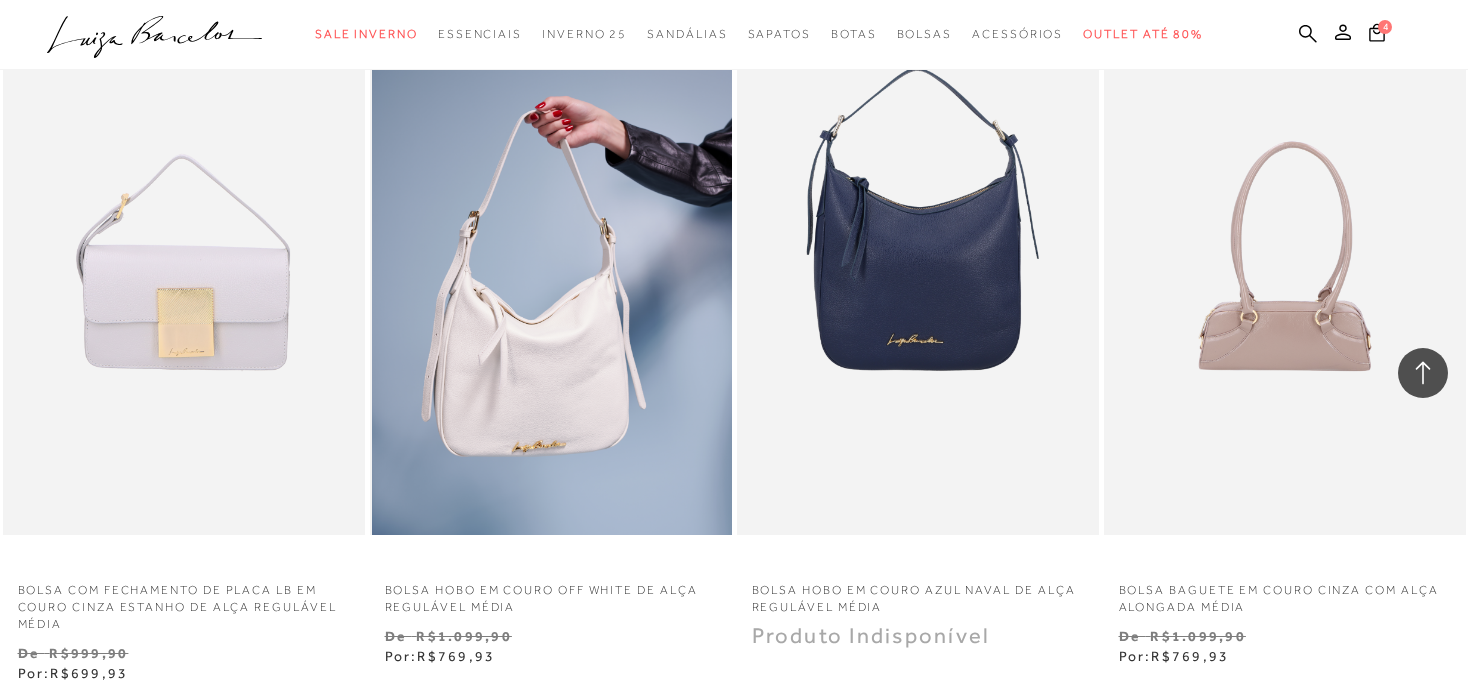 click at bounding box center [552, 263] 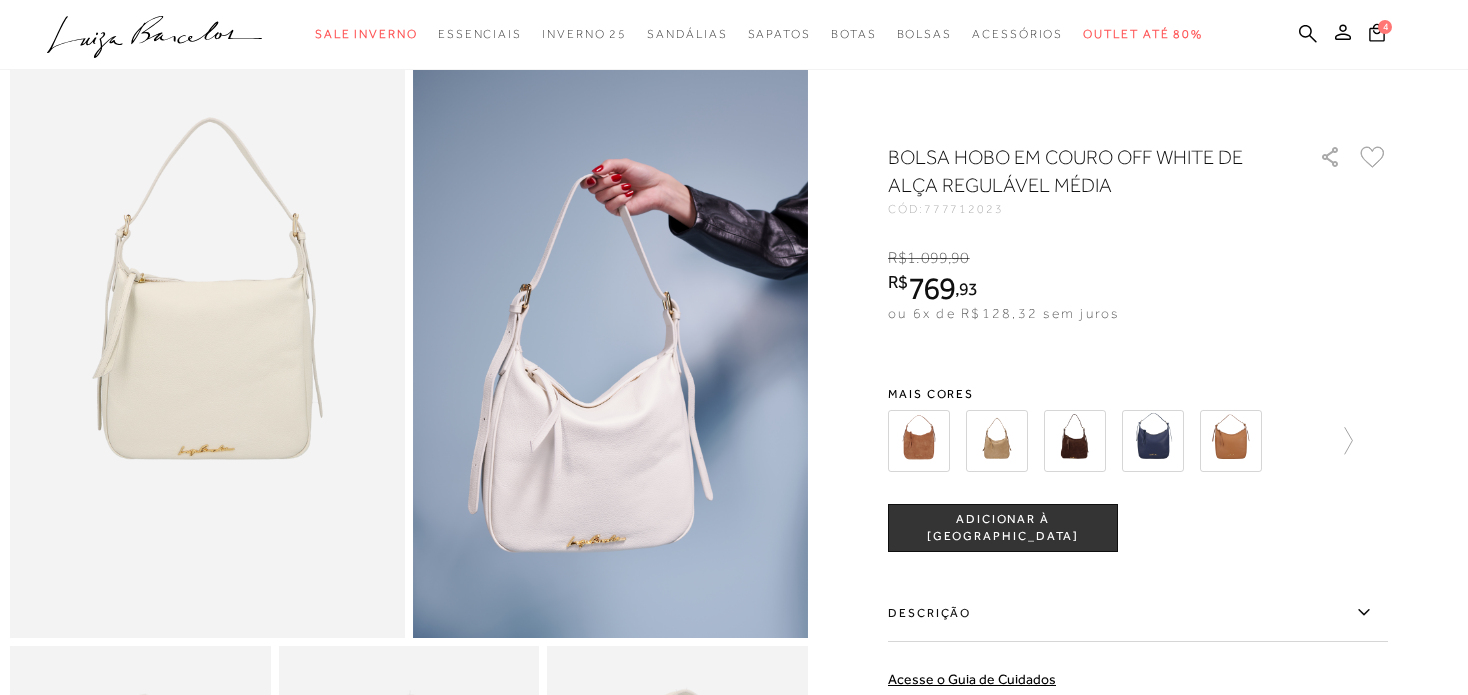 scroll, scrollTop: 100, scrollLeft: 0, axis: vertical 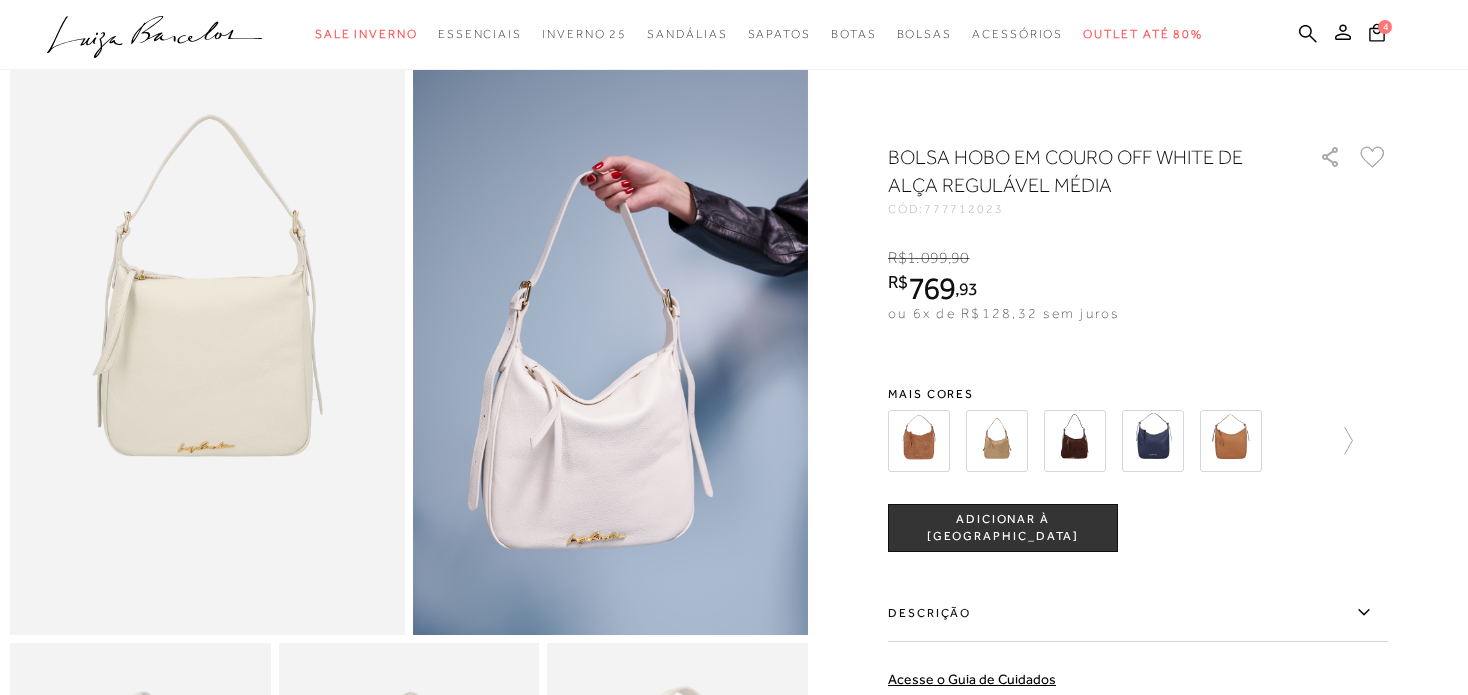 click on "ADICIONAR À [GEOGRAPHIC_DATA]" at bounding box center (1003, 528) 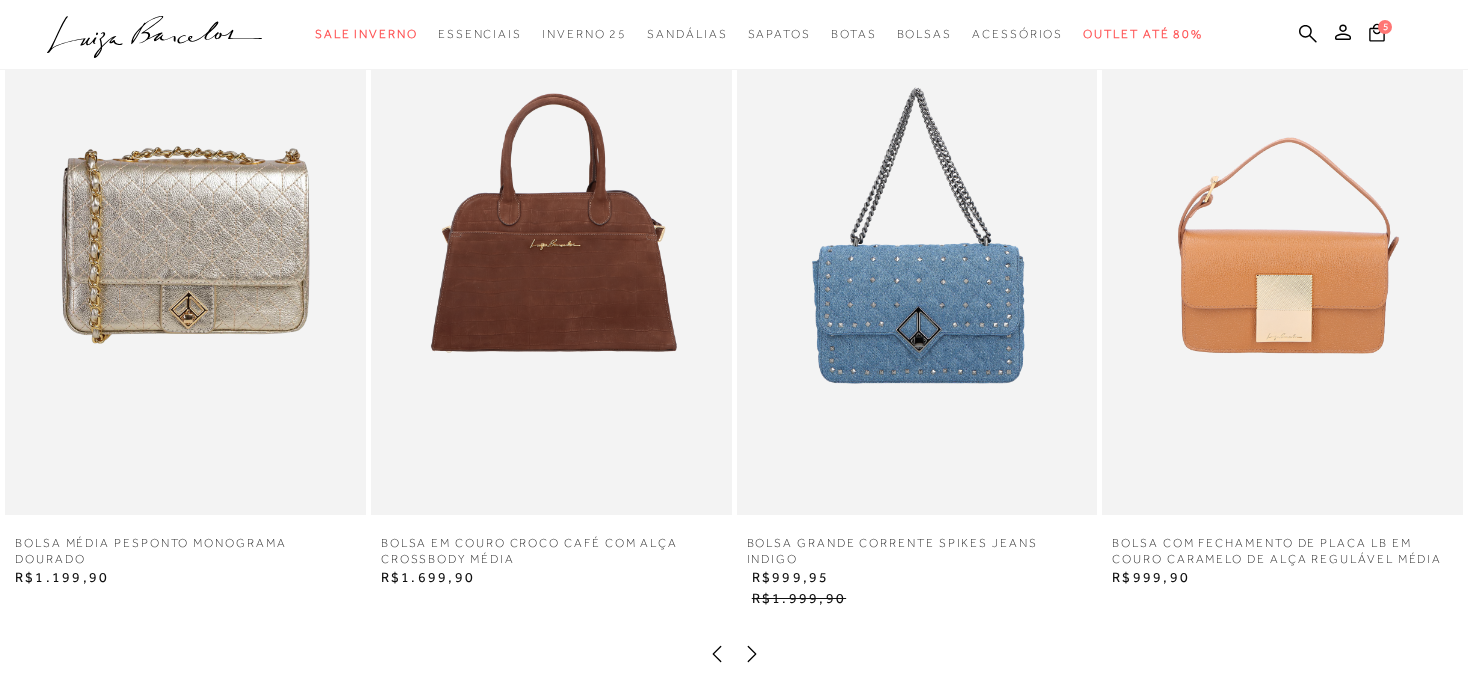 scroll, scrollTop: 2700, scrollLeft: 0, axis: vertical 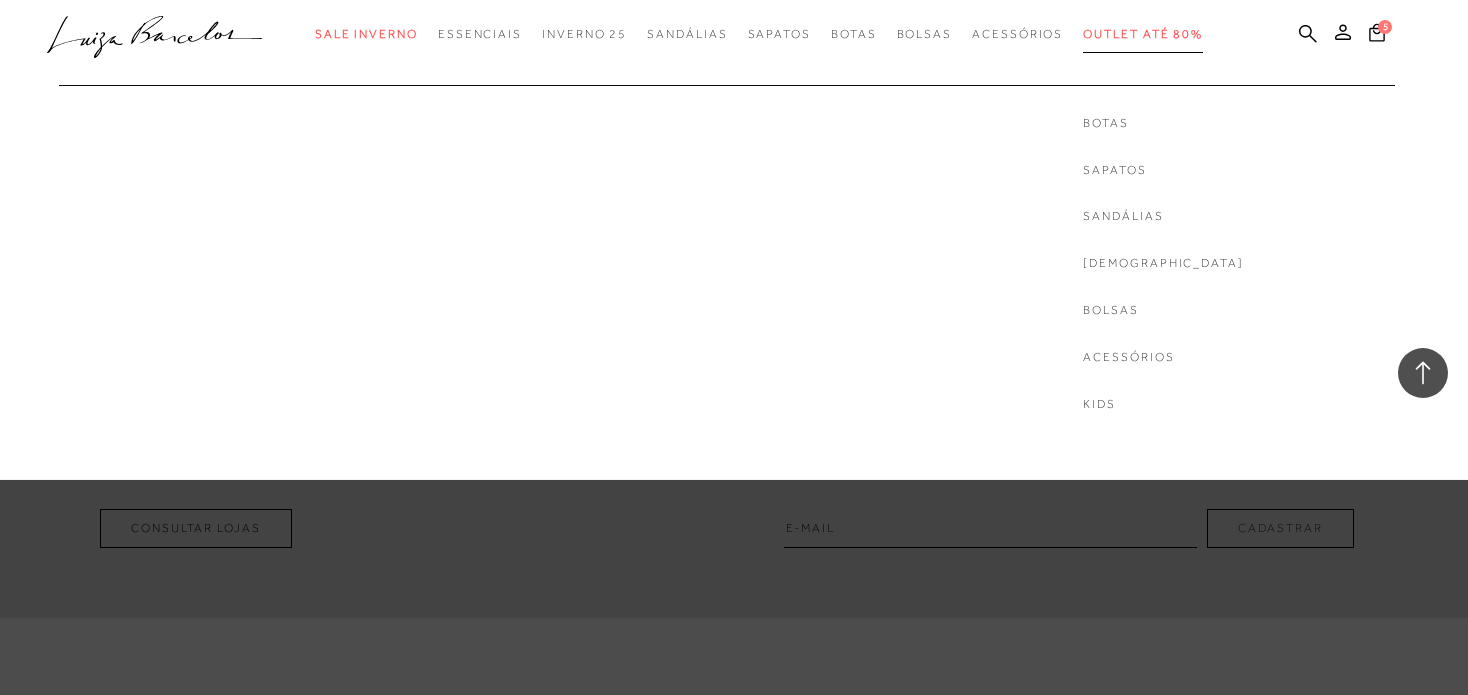 click on "Outlet até 80%" at bounding box center (1143, 34) 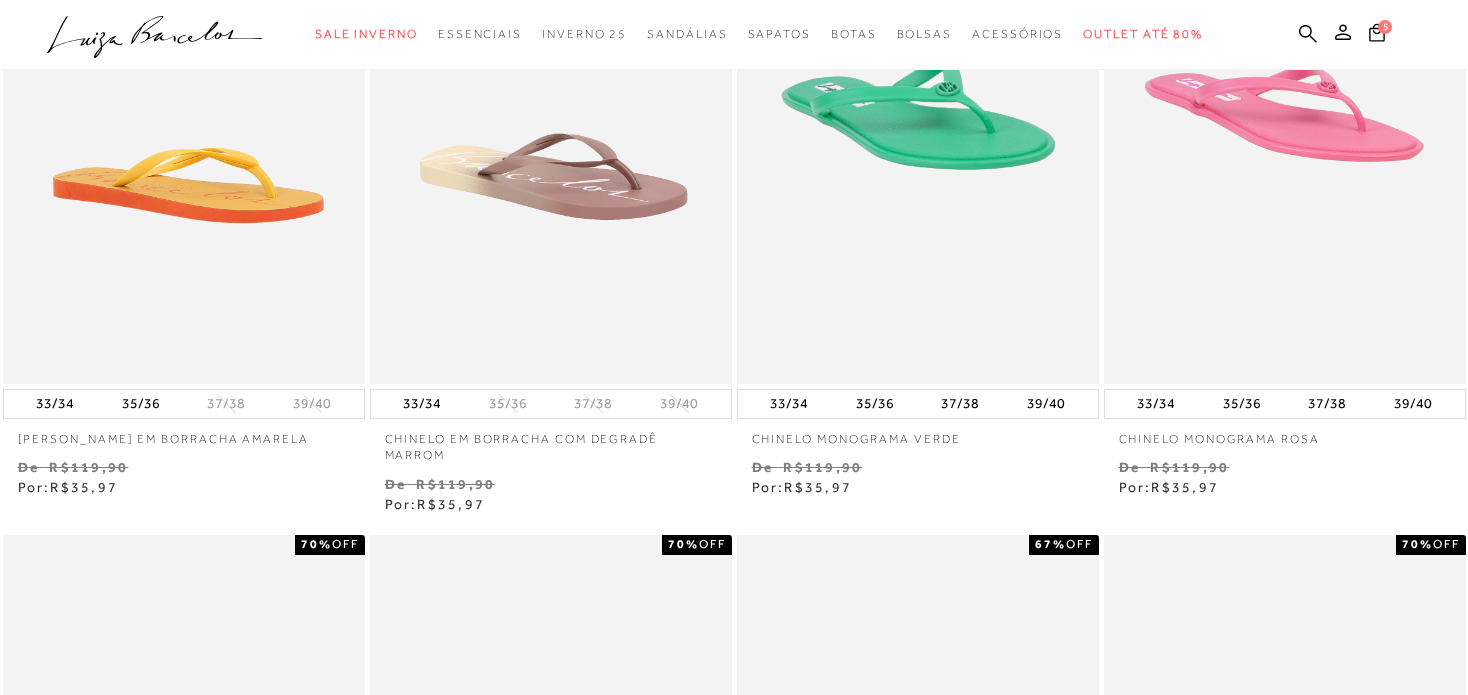 scroll, scrollTop: 300, scrollLeft: 0, axis: vertical 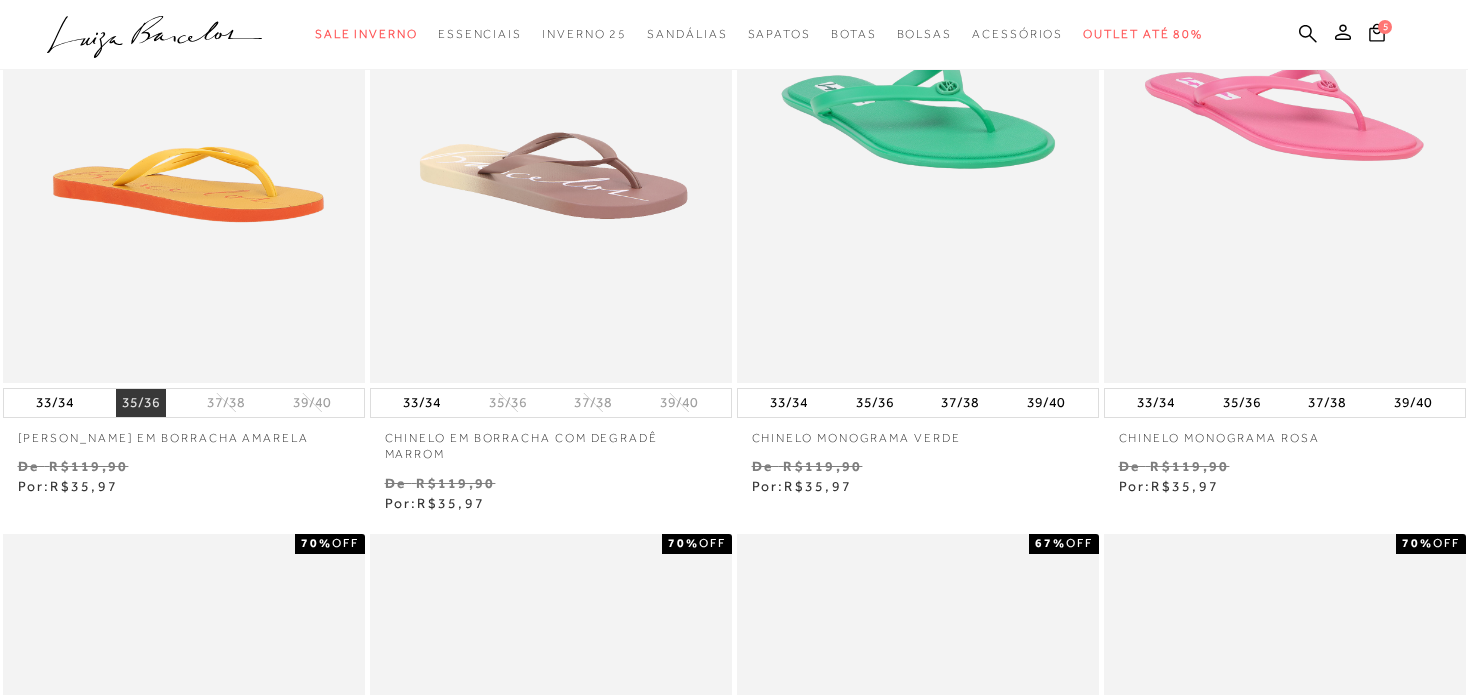 click on "35/36" at bounding box center (141, 403) 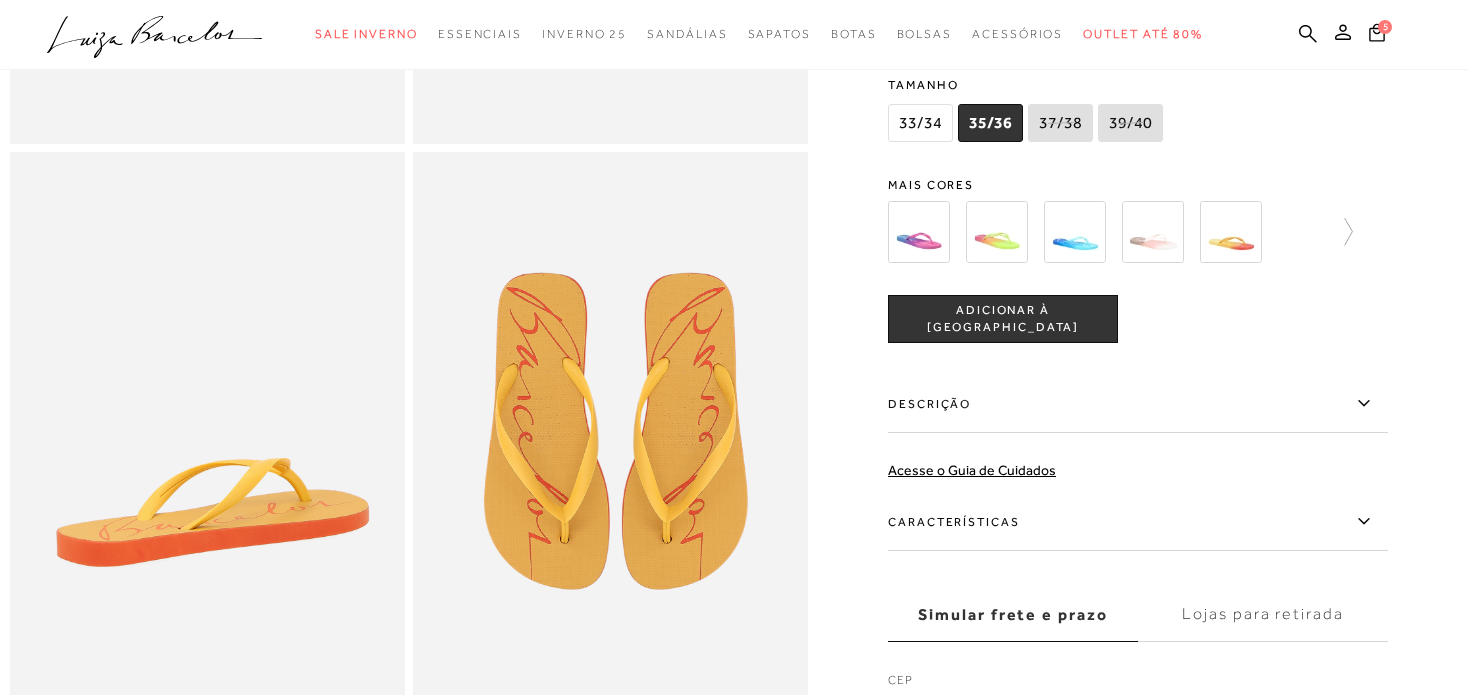 scroll, scrollTop: 600, scrollLeft: 0, axis: vertical 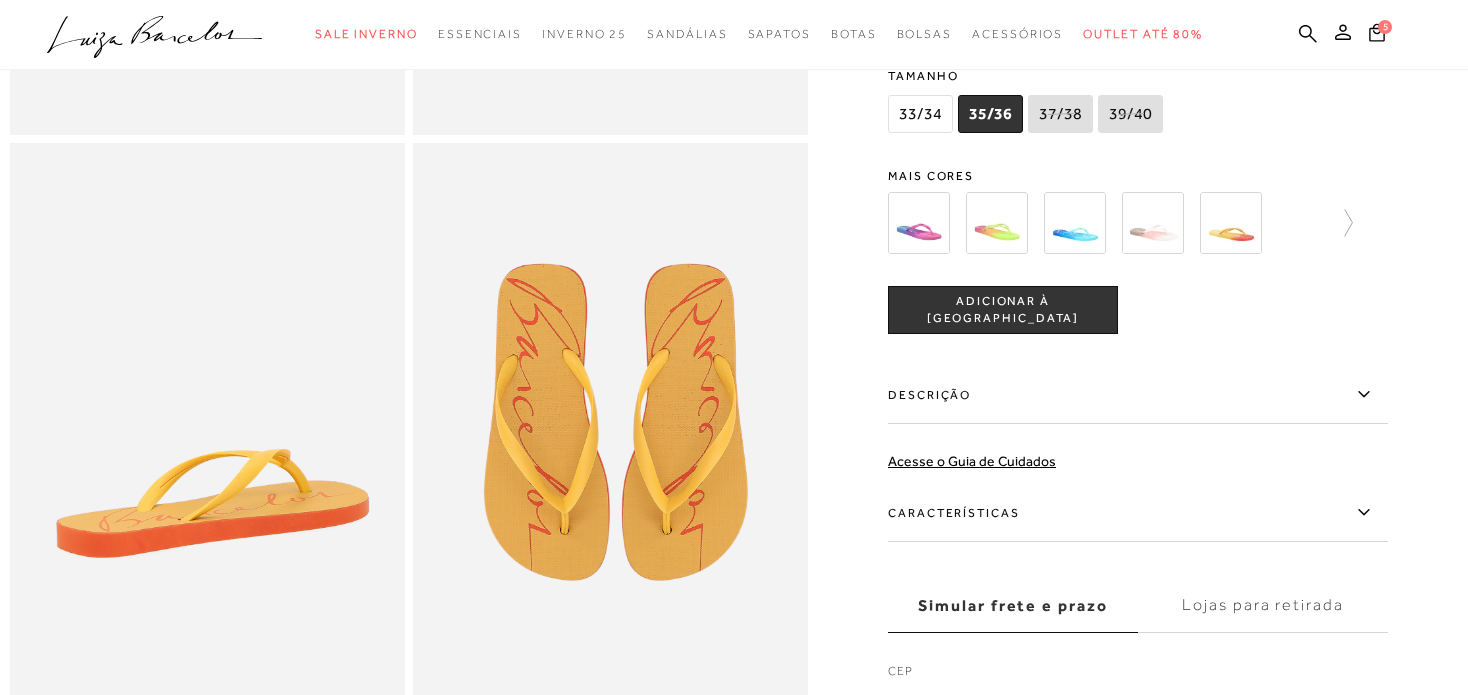 click at bounding box center (919, 223) 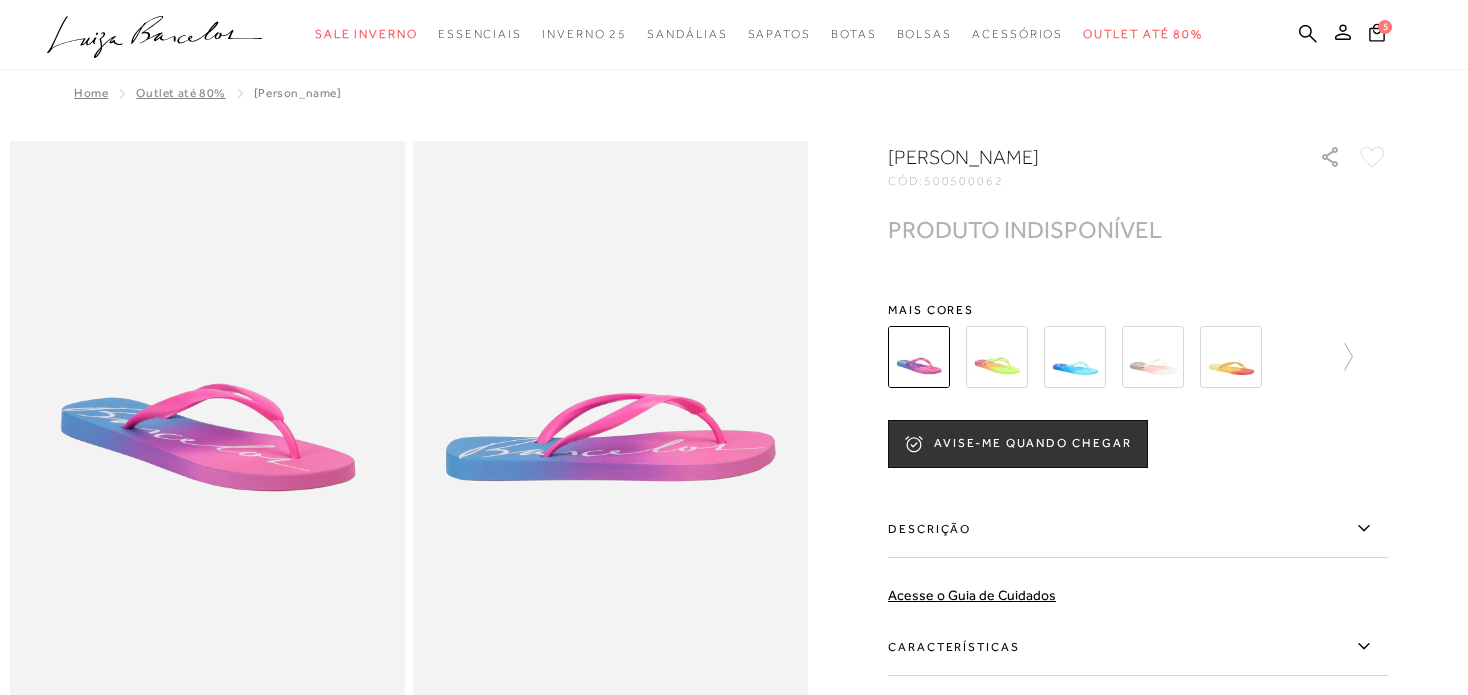 scroll, scrollTop: 0, scrollLeft: 0, axis: both 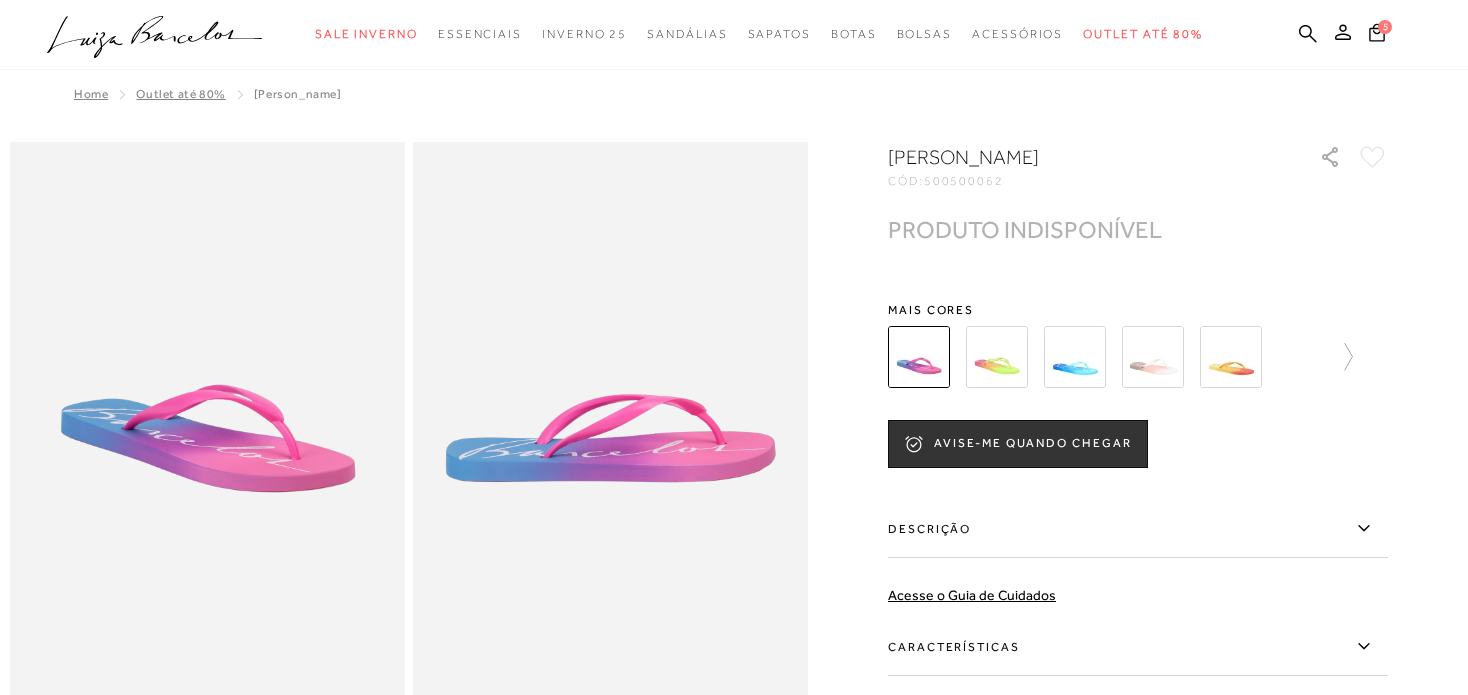 click at bounding box center [997, 357] 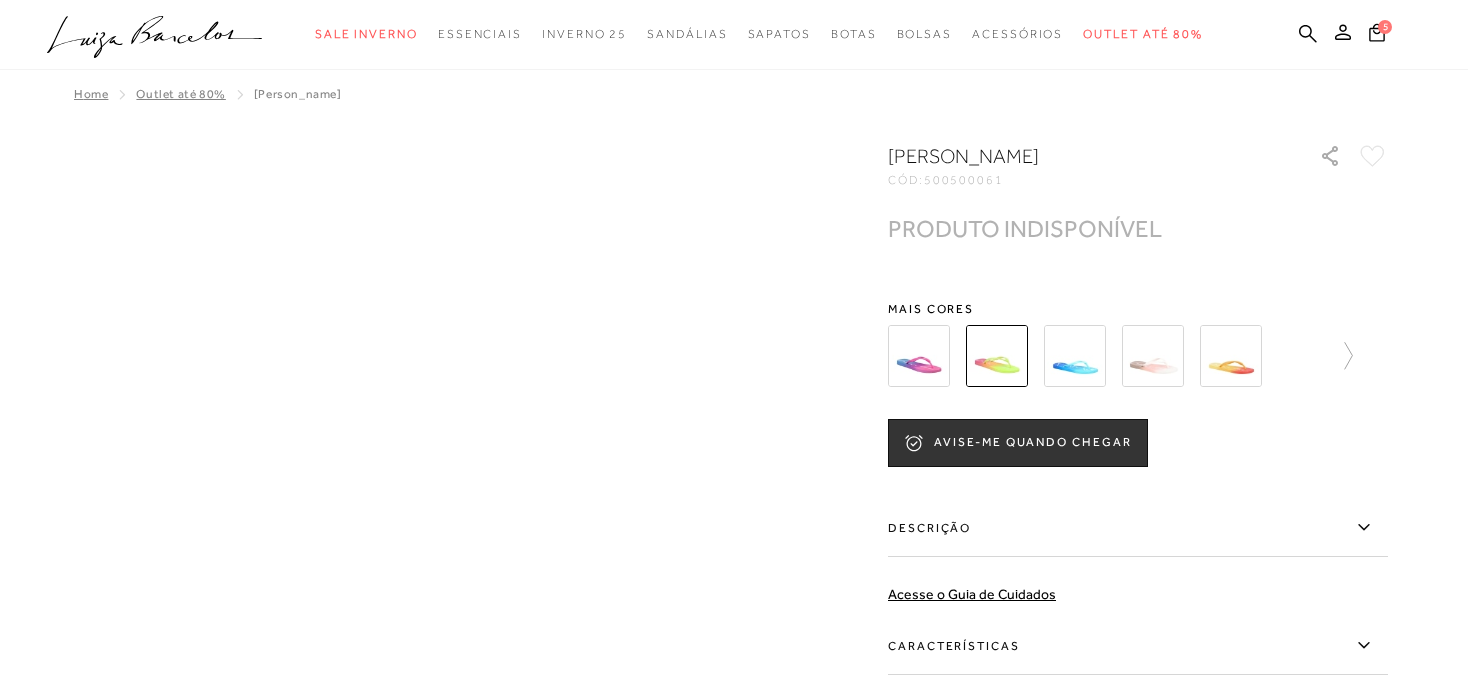 scroll, scrollTop: 0, scrollLeft: 0, axis: both 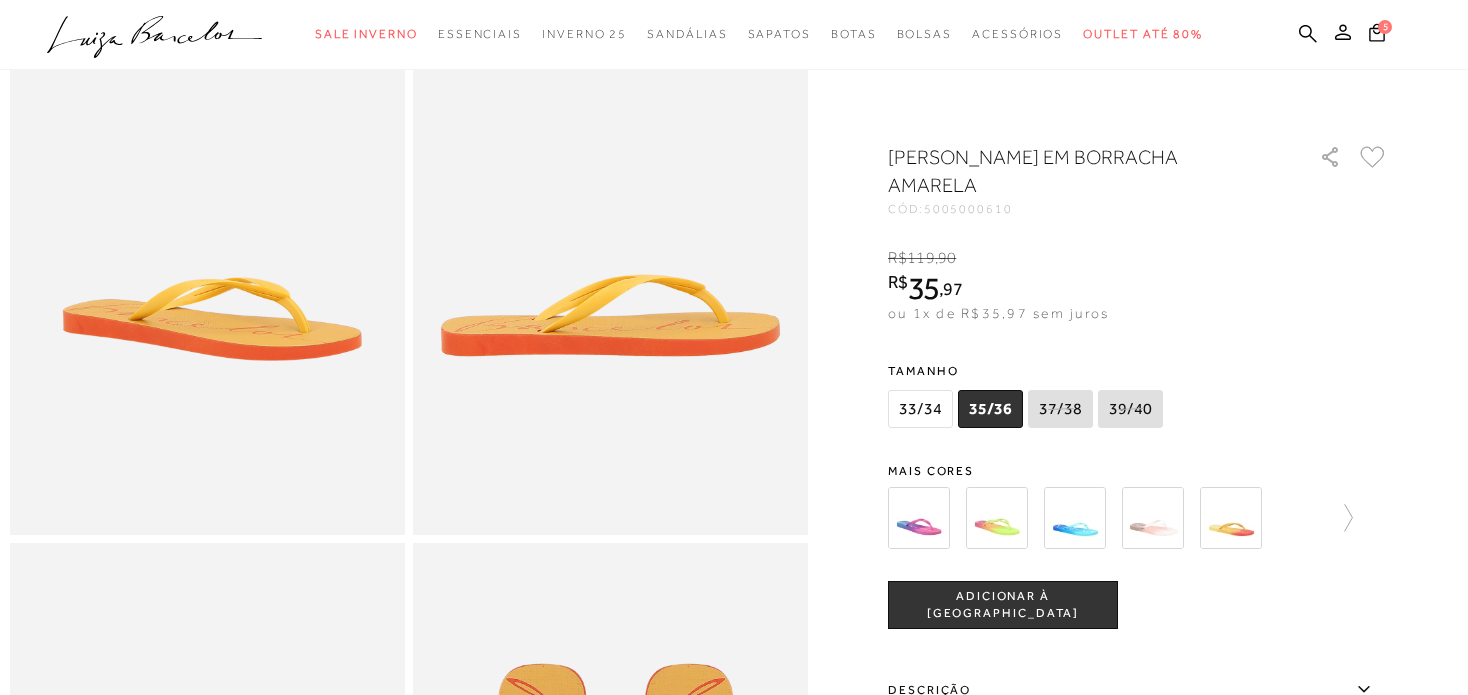 click on "ADICIONAR À [GEOGRAPHIC_DATA]" at bounding box center [1003, 605] 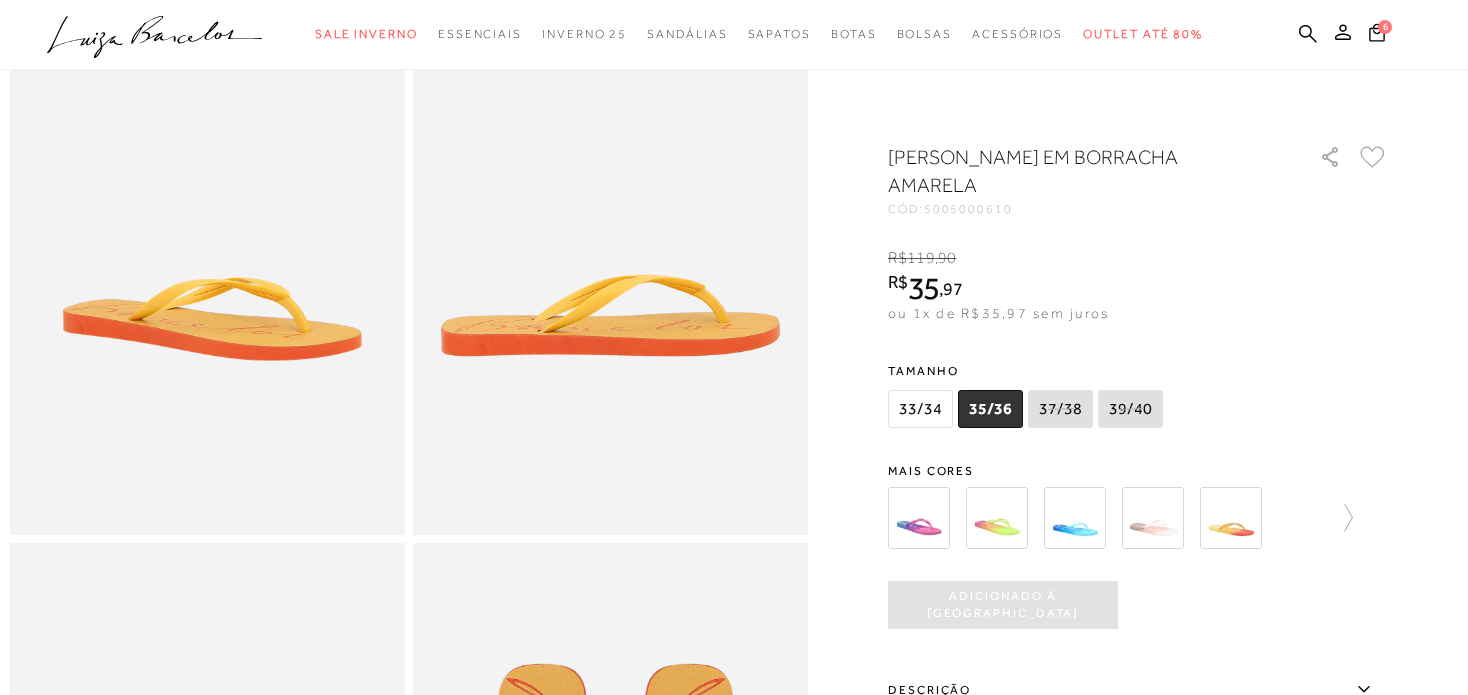 scroll 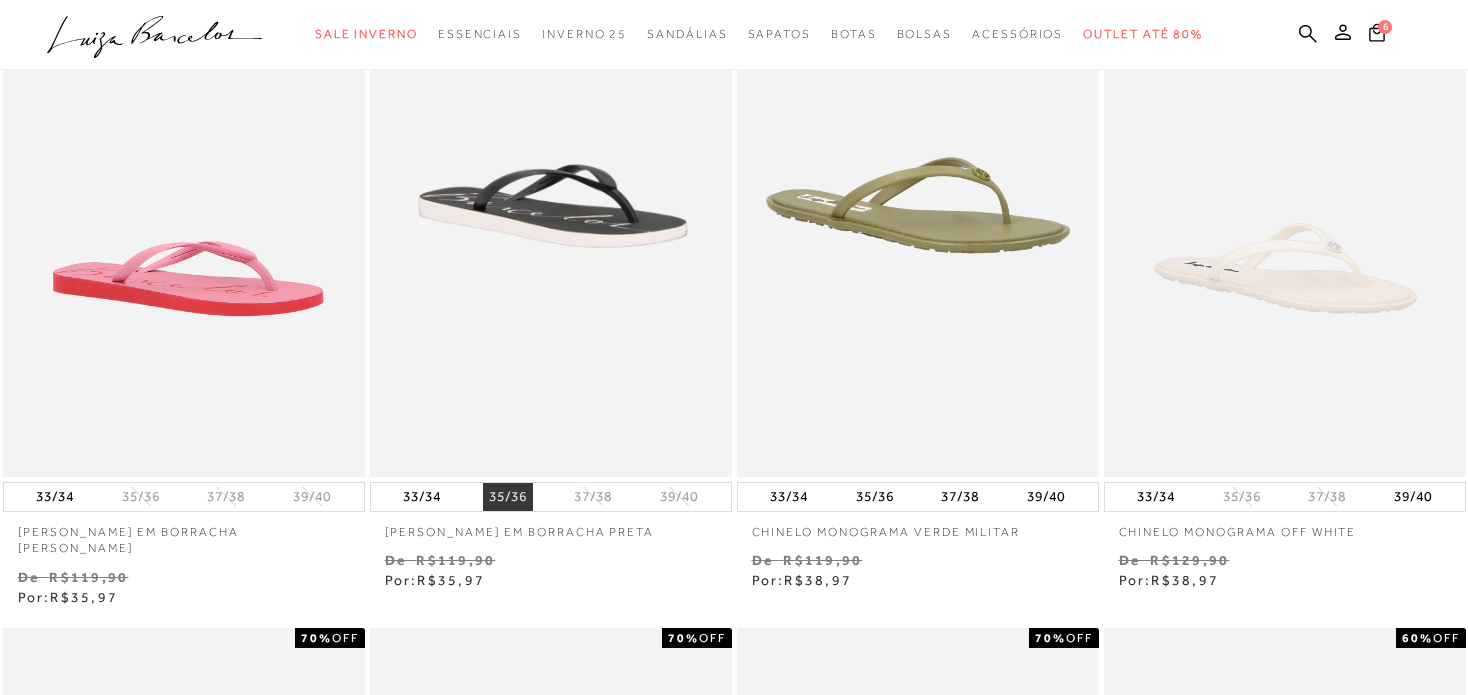 click on "35/36" at bounding box center (508, 497) 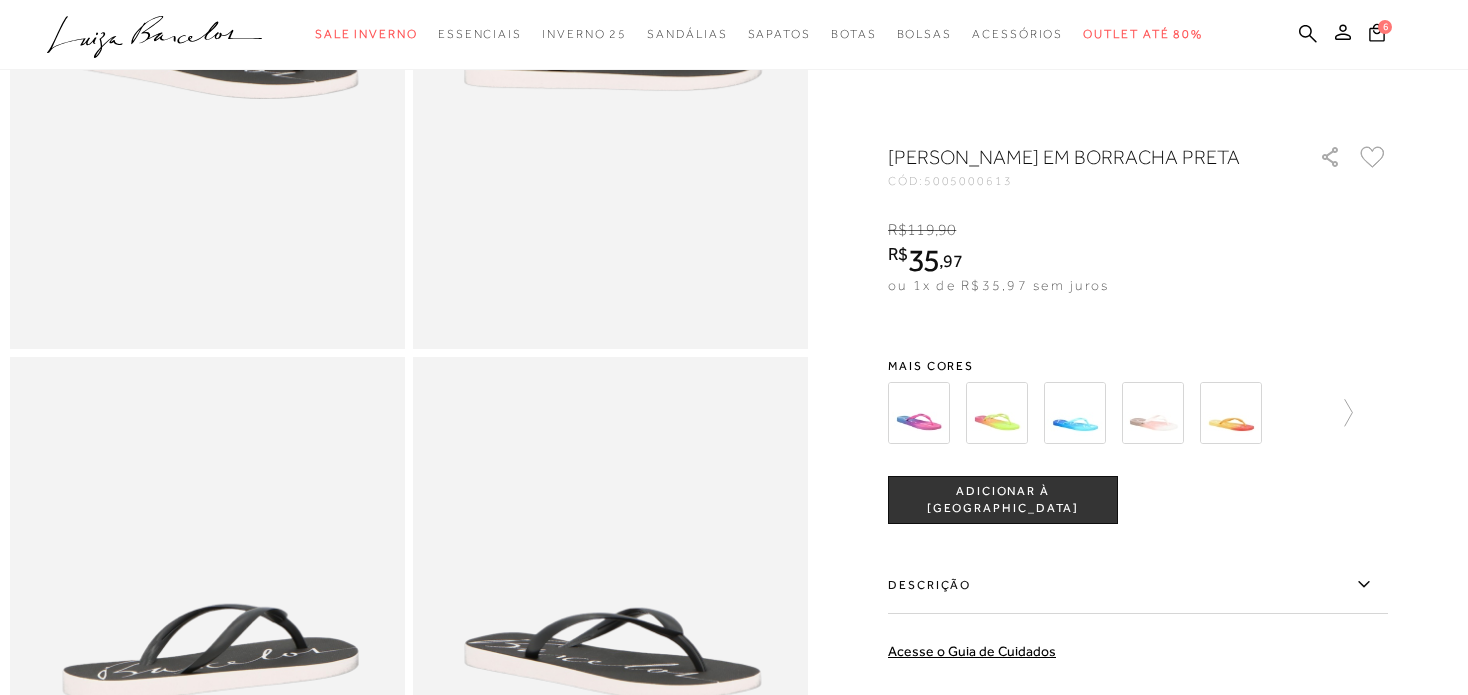scroll, scrollTop: 168, scrollLeft: 0, axis: vertical 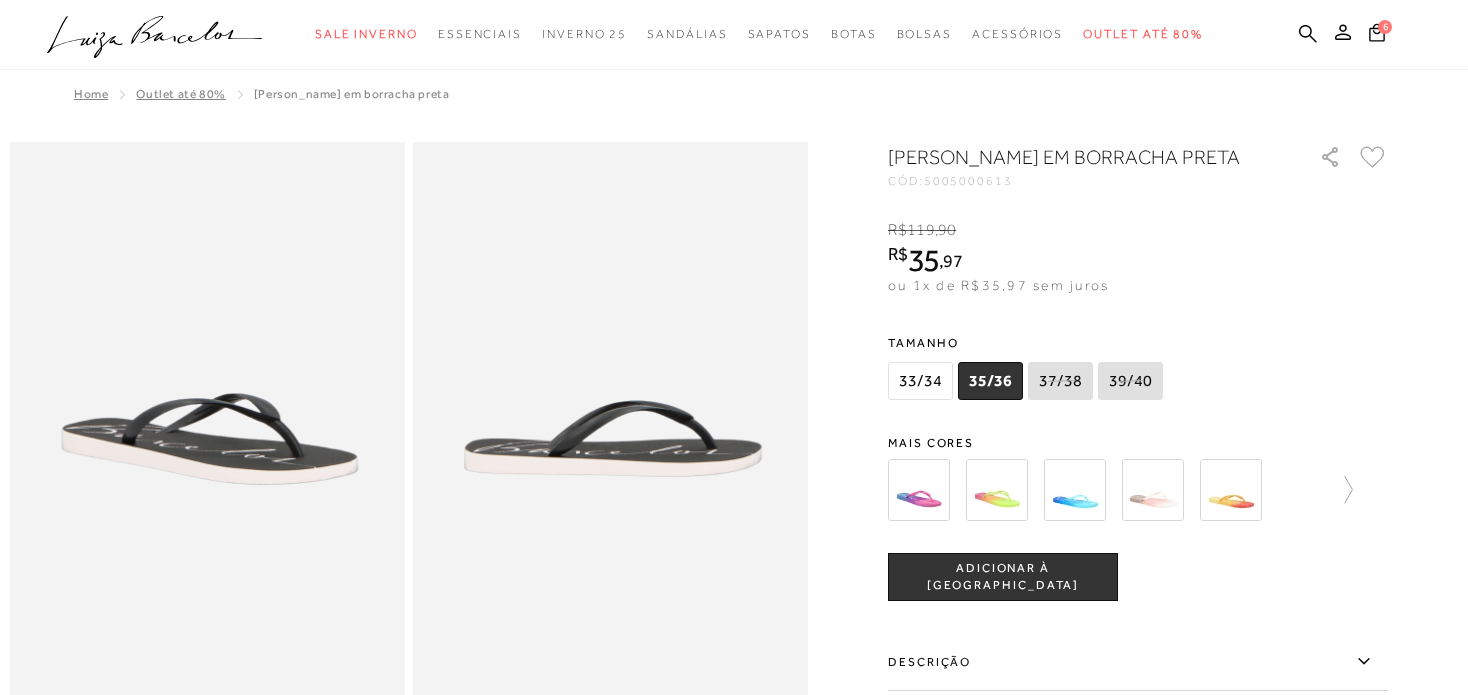 click at bounding box center (207, 438) 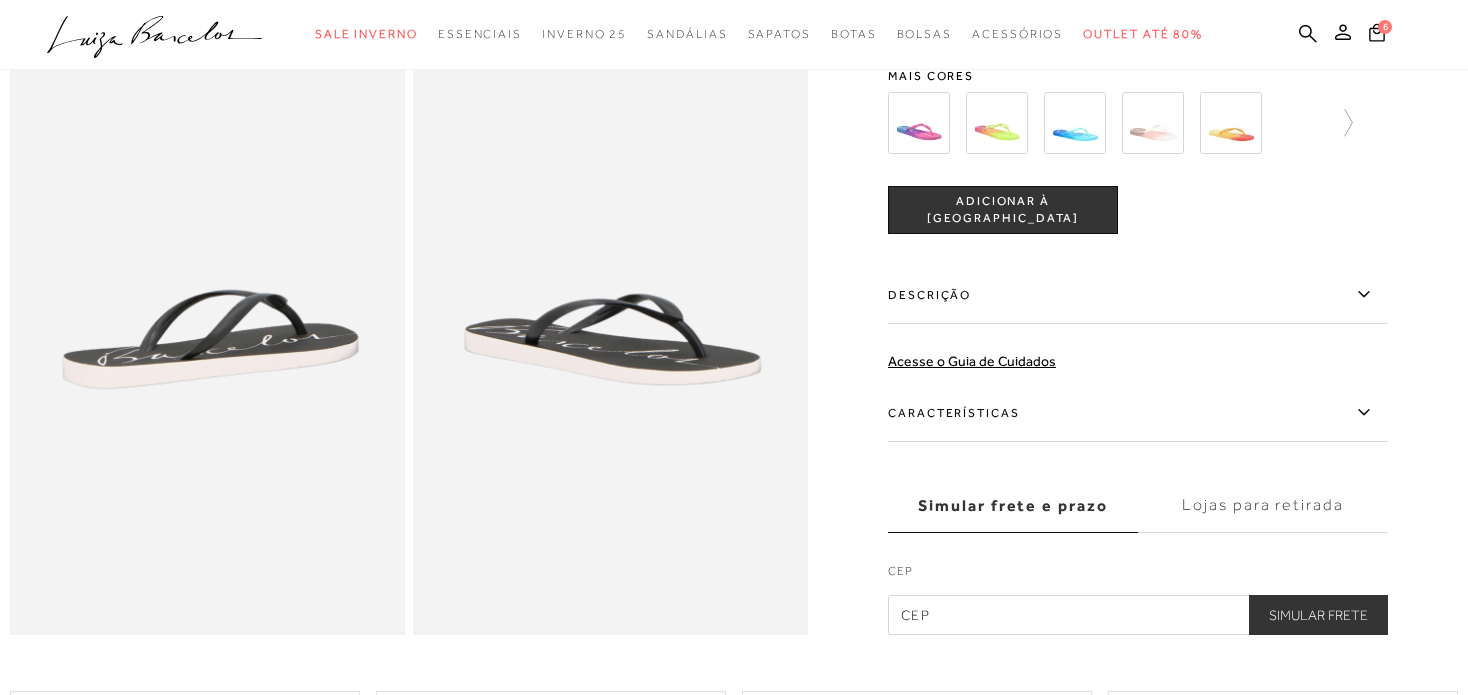 click on "ADICIONAR À [GEOGRAPHIC_DATA]" at bounding box center (1003, 210) 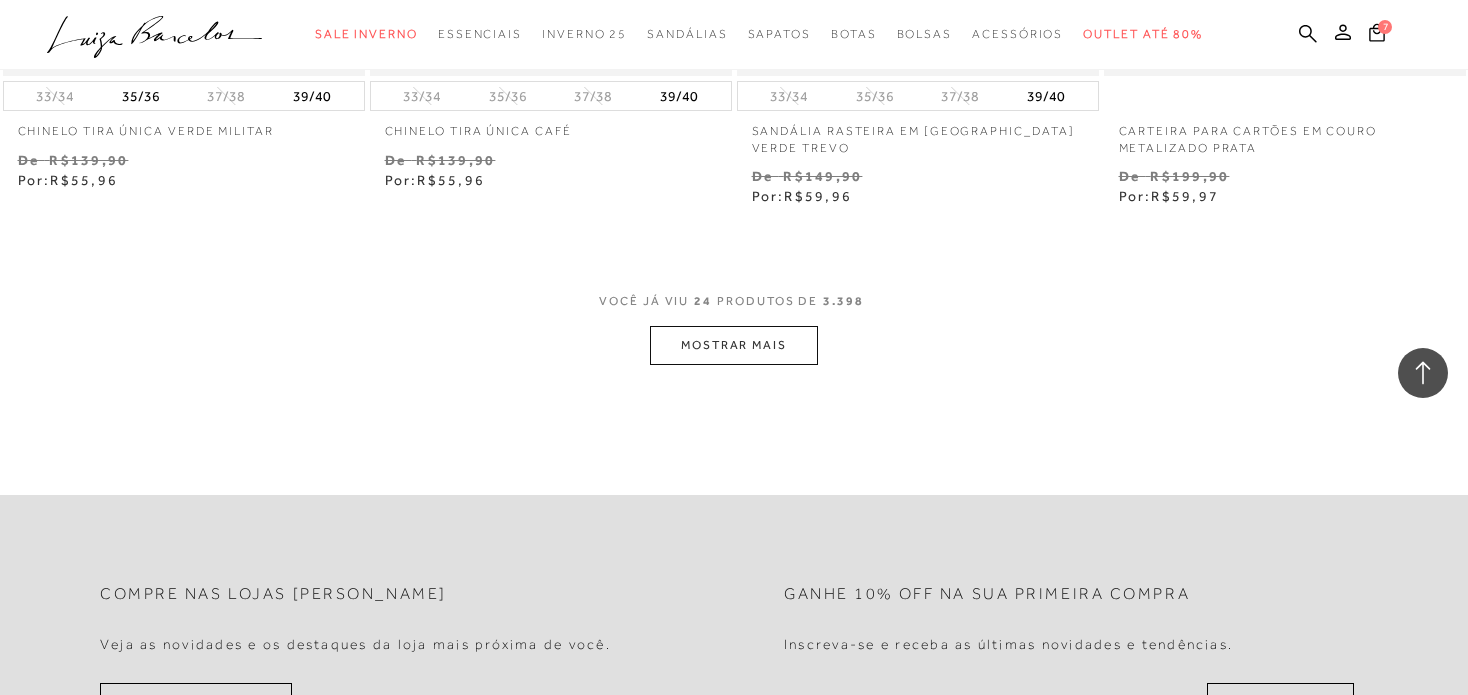 scroll, scrollTop: 4034, scrollLeft: 0, axis: vertical 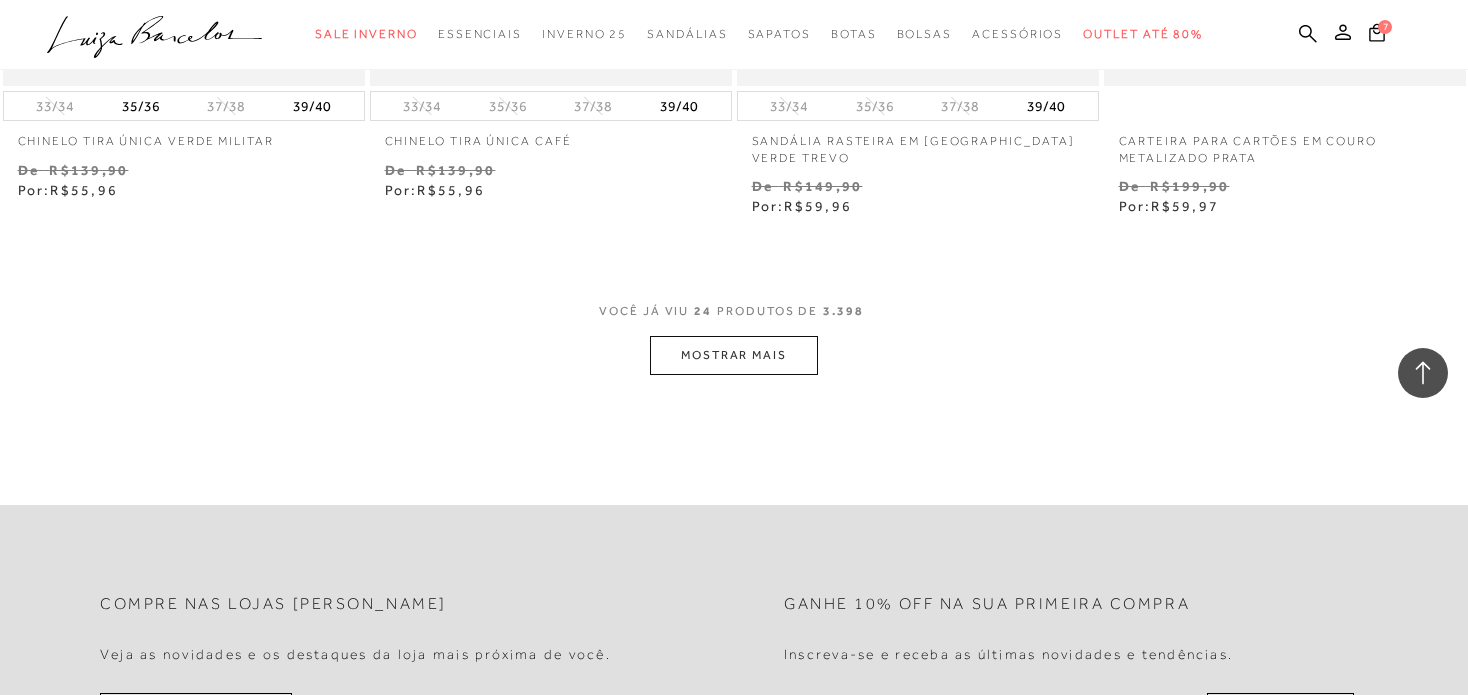 click on "MOSTRAR MAIS" at bounding box center (734, 355) 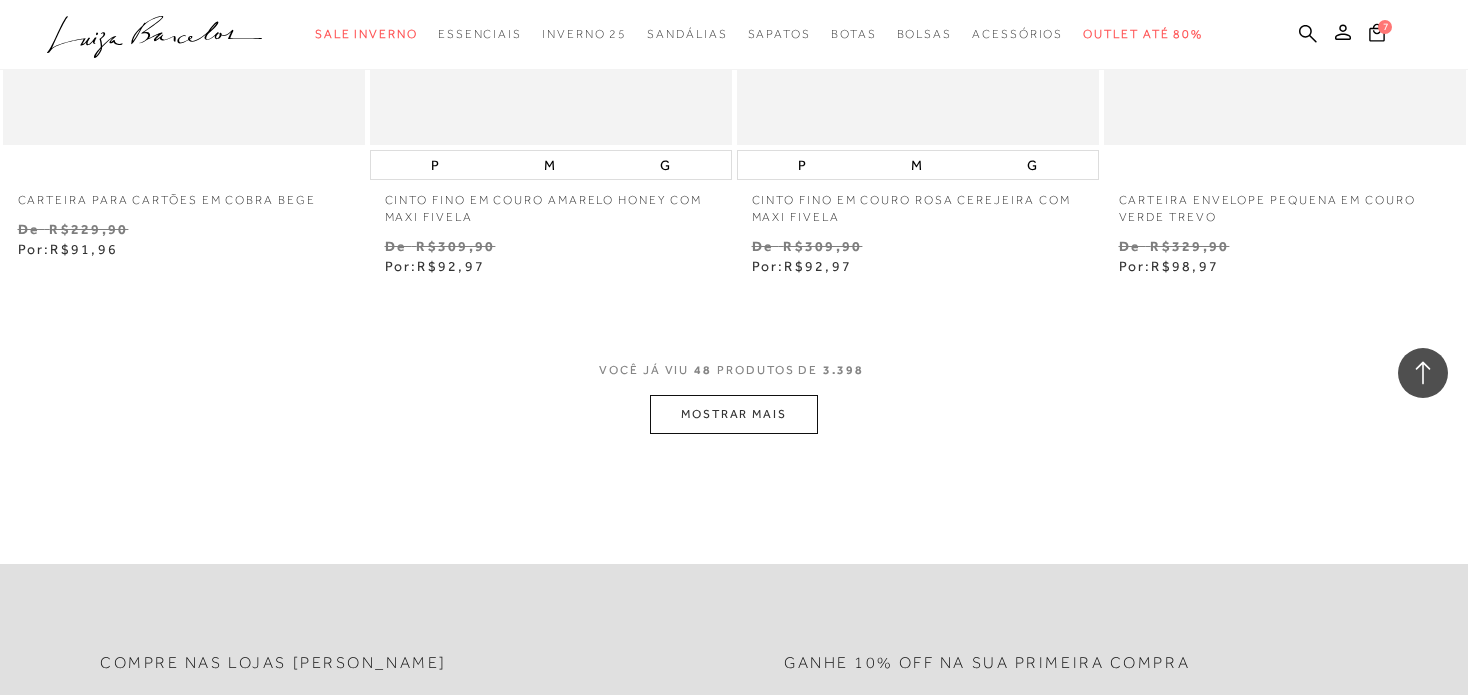 scroll, scrollTop: 8134, scrollLeft: 0, axis: vertical 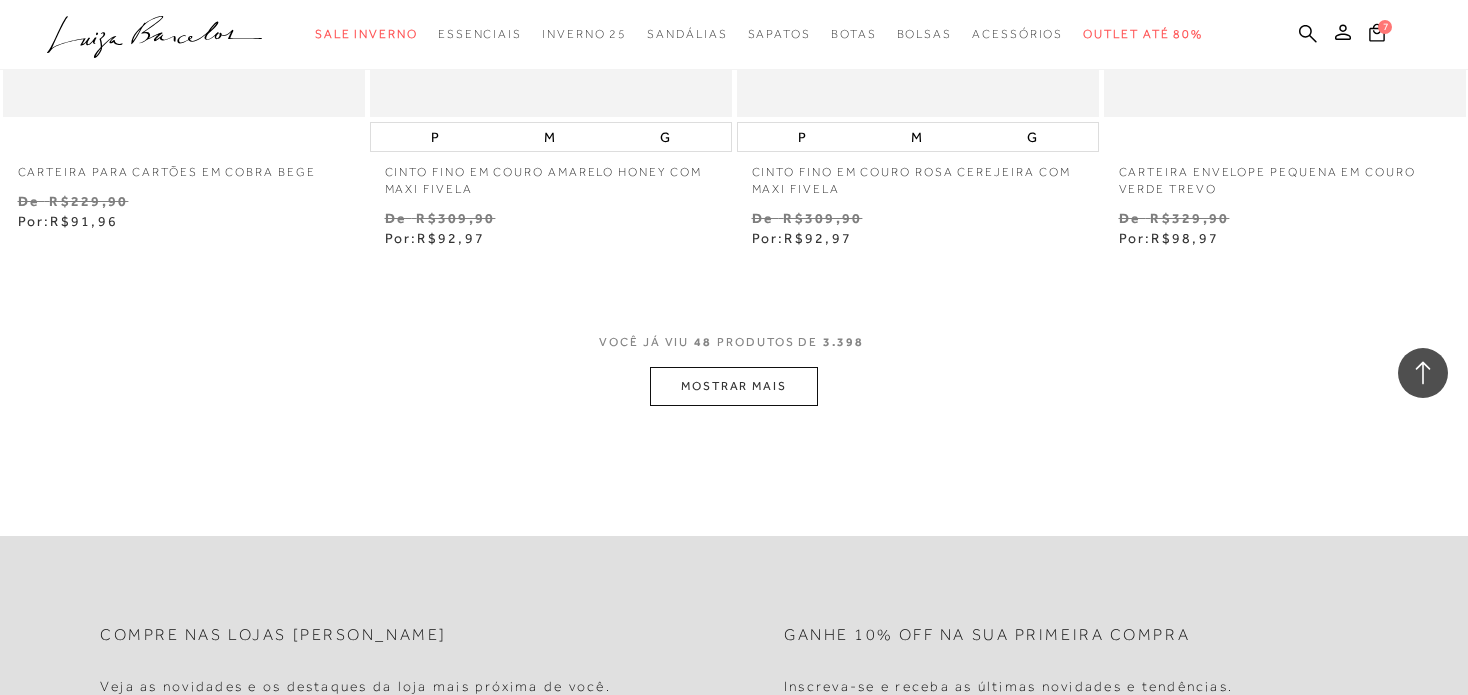click on "MOSTRAR MAIS" at bounding box center (734, 386) 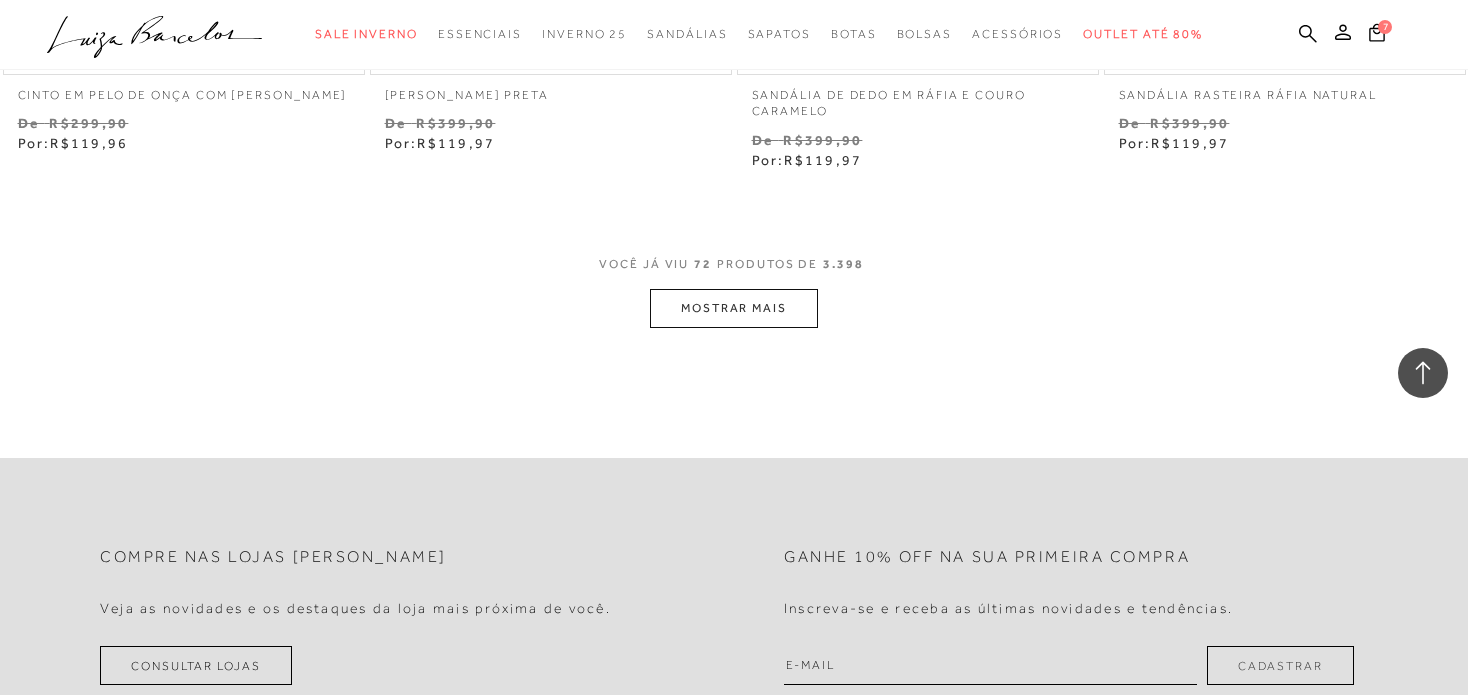 scroll, scrollTop: 12434, scrollLeft: 0, axis: vertical 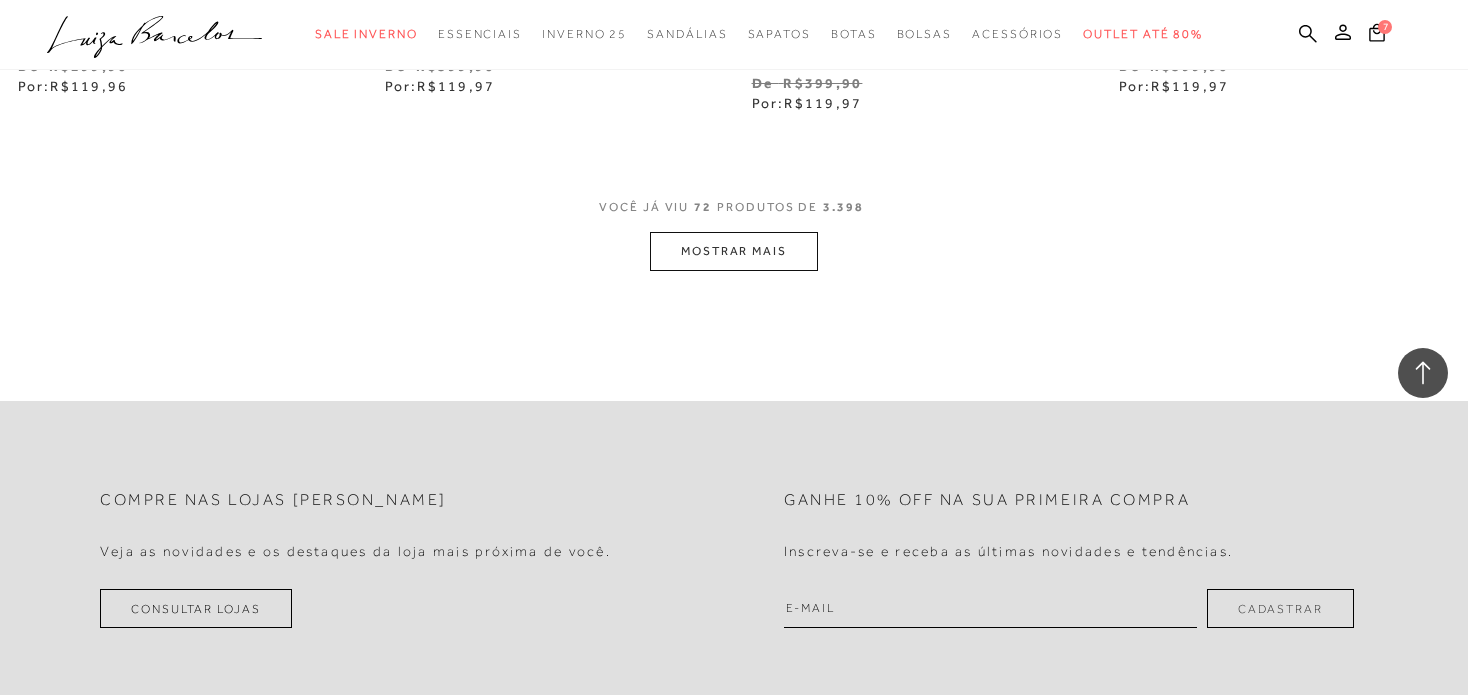 click on "MOSTRAR MAIS" at bounding box center (734, 251) 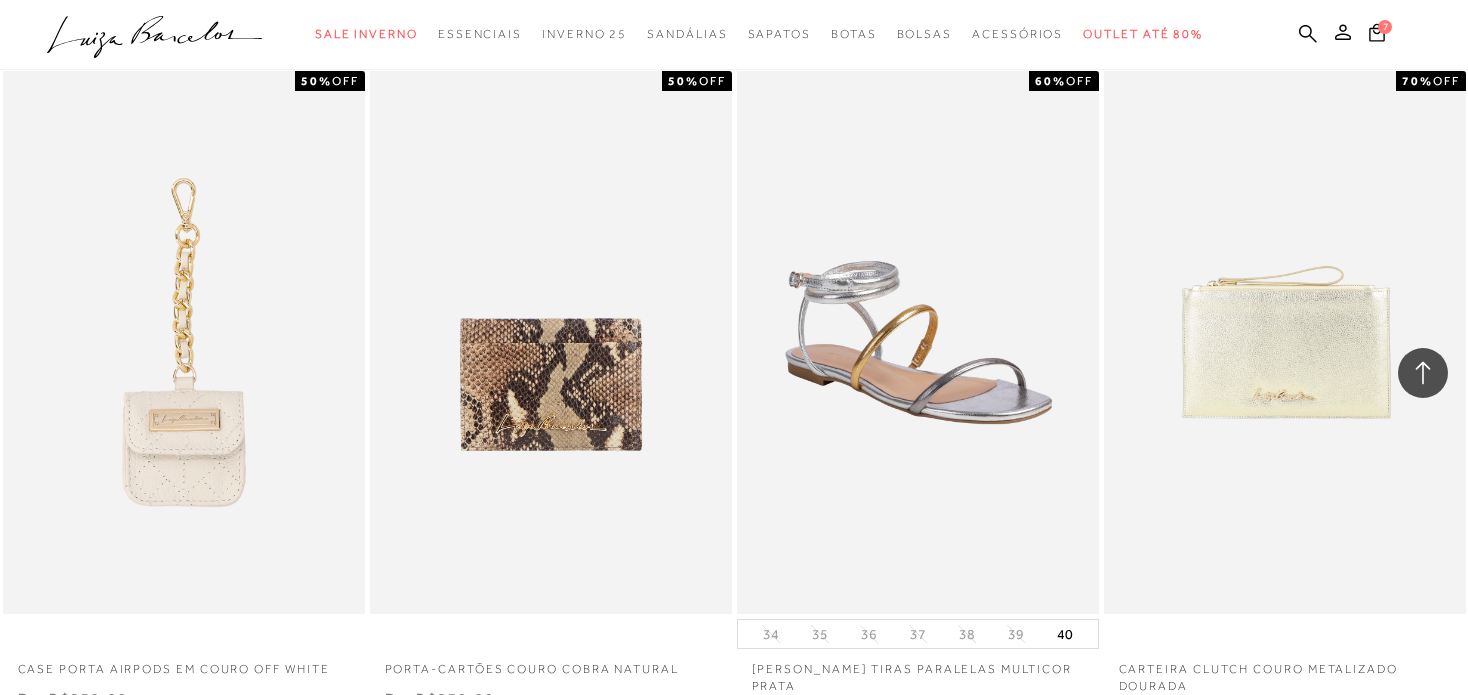 scroll, scrollTop: 16334, scrollLeft: 0, axis: vertical 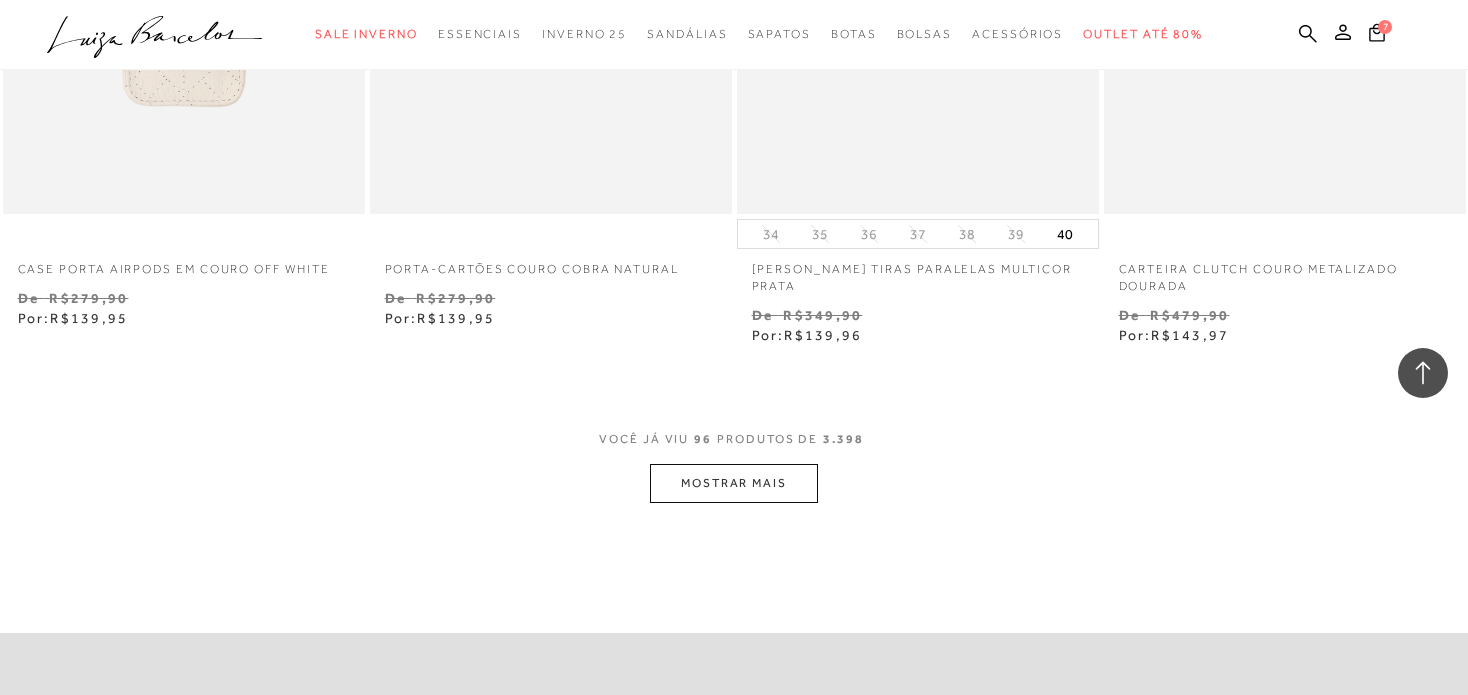 click on "MOSTRAR MAIS" at bounding box center [734, 483] 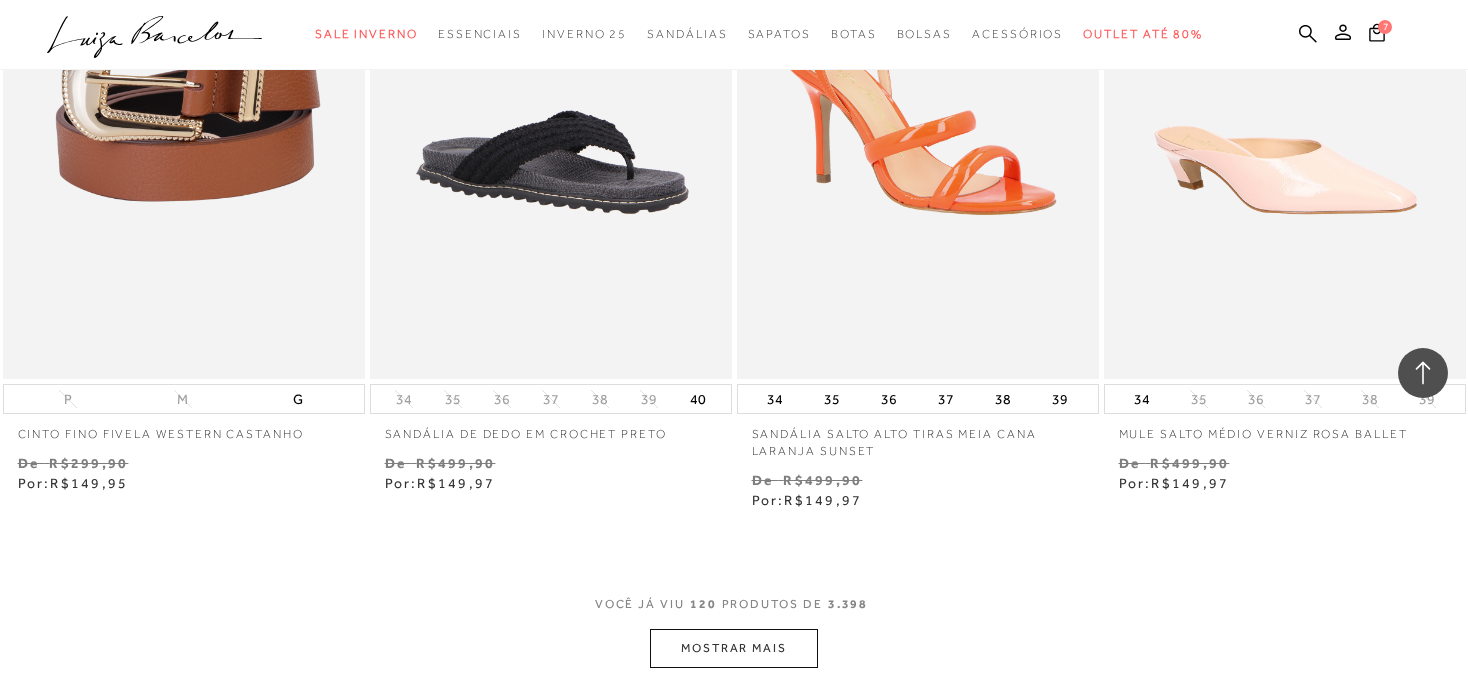 scroll, scrollTop: 20534, scrollLeft: 0, axis: vertical 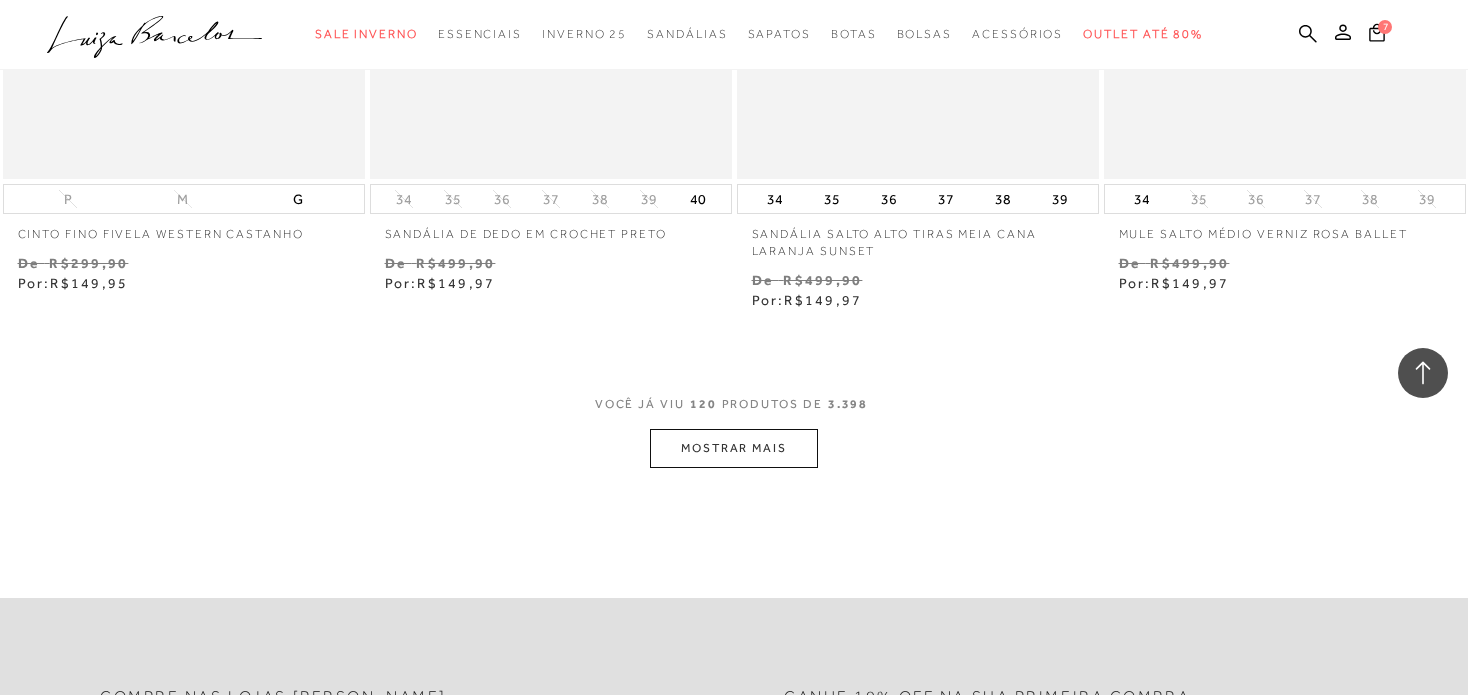 click on "MOSTRAR MAIS" at bounding box center [734, 448] 